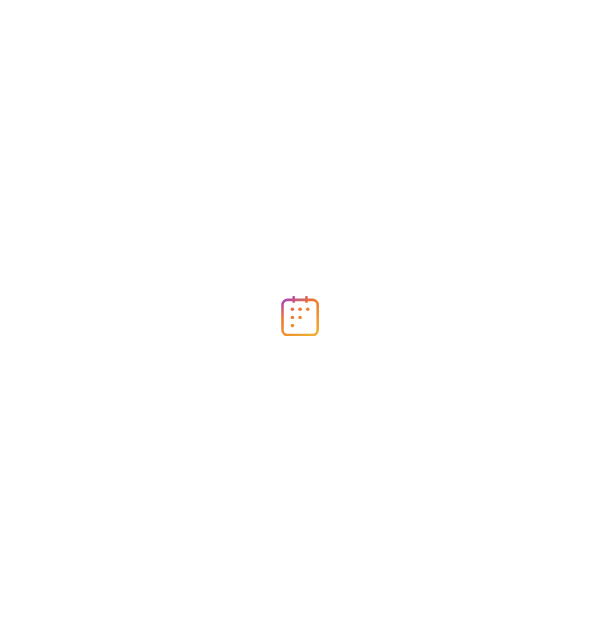 scroll, scrollTop: 0, scrollLeft: 0, axis: both 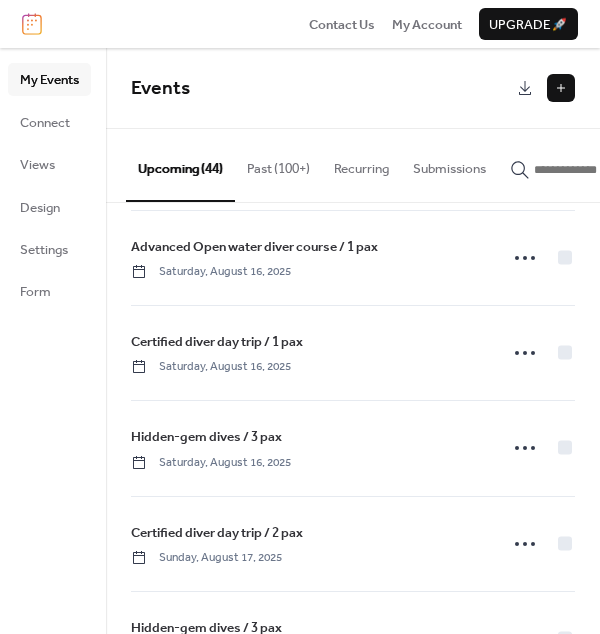 click on "Past (100+)" at bounding box center (278, 164) 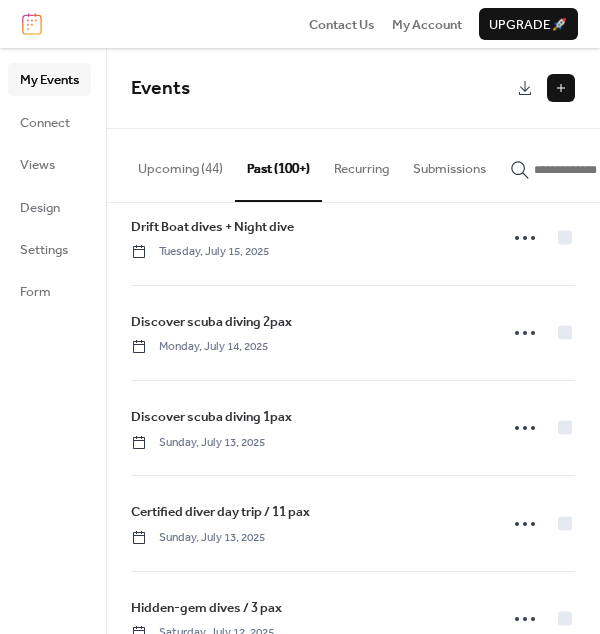 scroll, scrollTop: 2129, scrollLeft: 0, axis: vertical 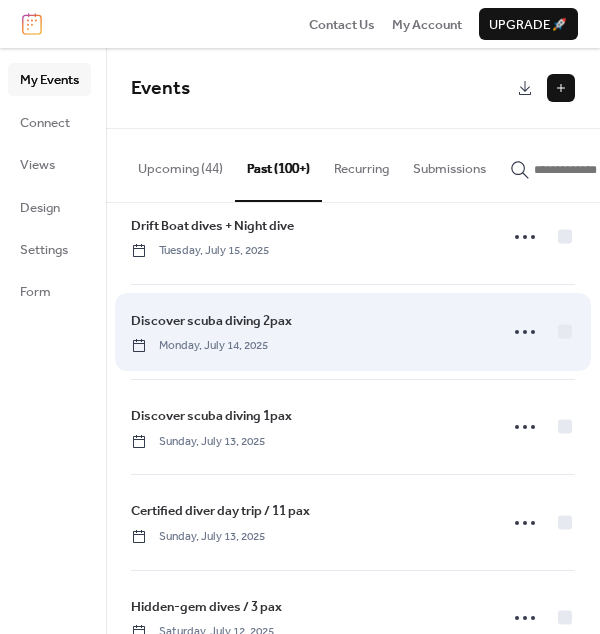 click on "Discover scuba diving 2pax" at bounding box center [211, 321] 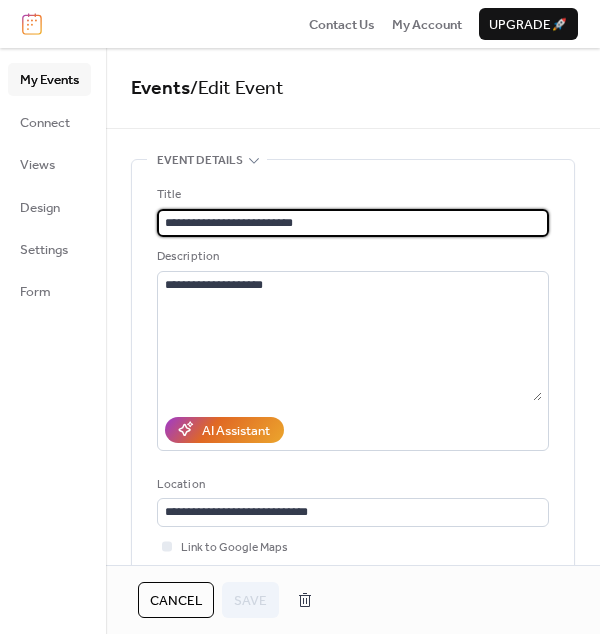 drag, startPoint x: 310, startPoint y: 223, endPoint x: 152, endPoint y: 217, distance: 158.11388 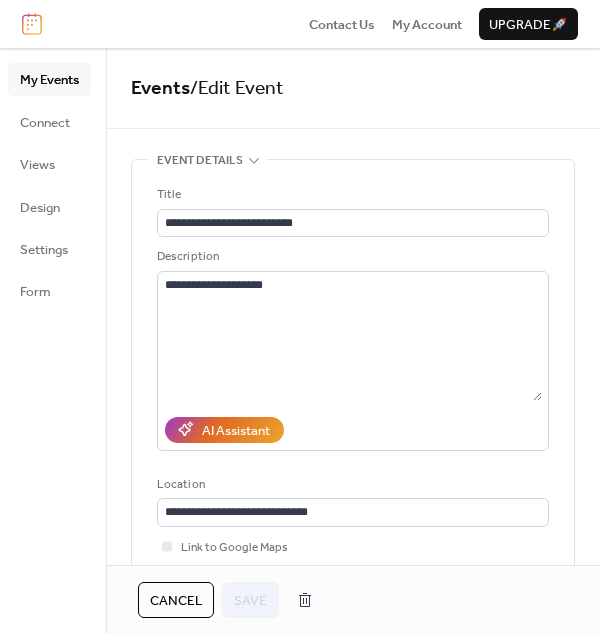 click on "Cancel" at bounding box center (176, 601) 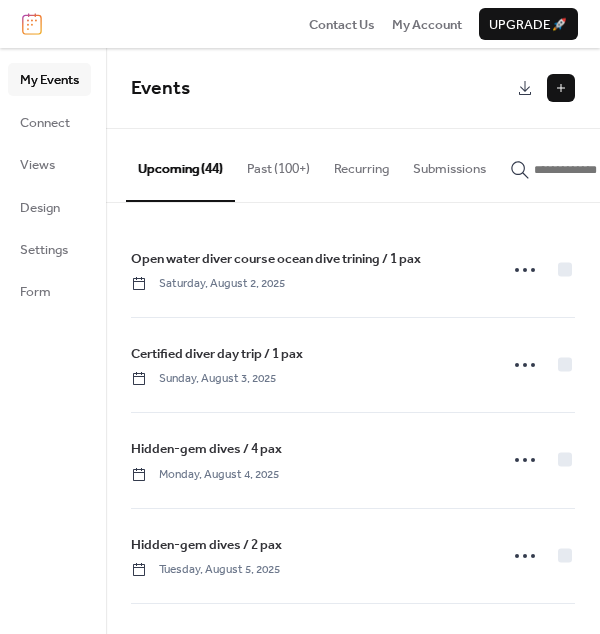 click at bounding box center (561, 88) 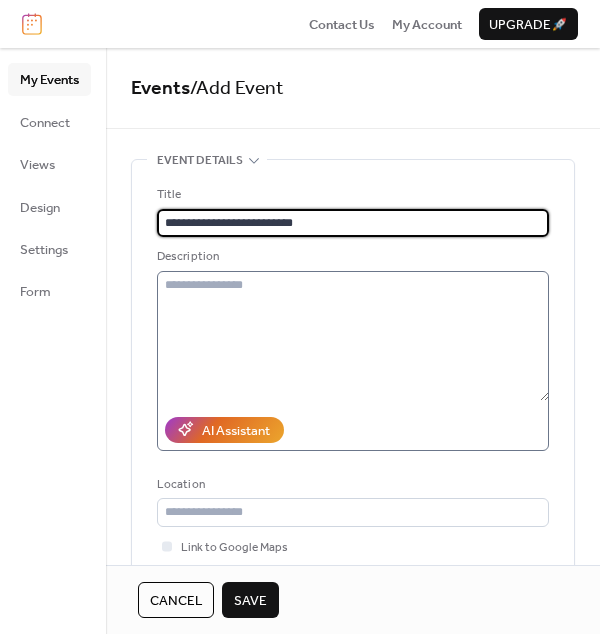 type on "**********" 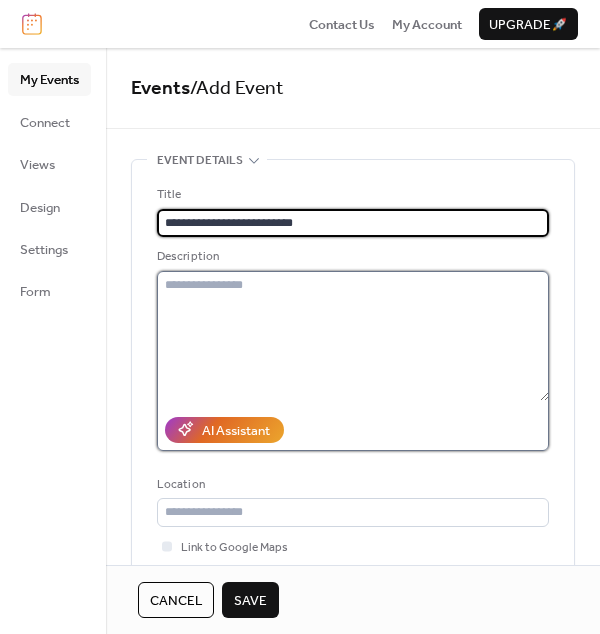 click at bounding box center (353, 336) 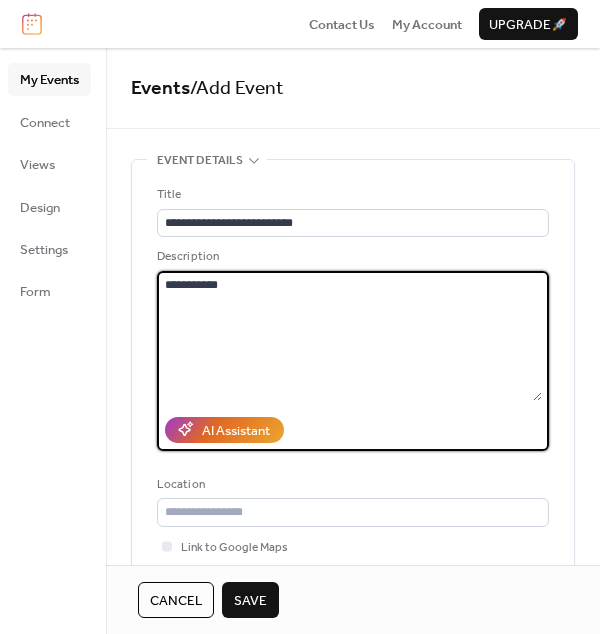 type on "**********" 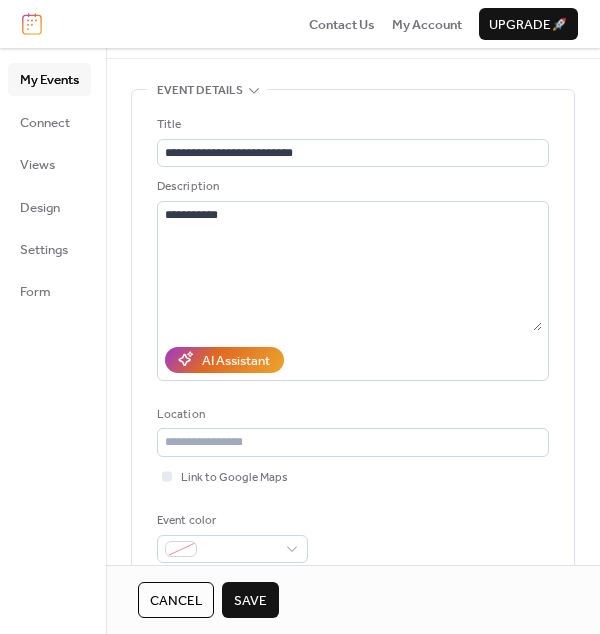 scroll, scrollTop: 158, scrollLeft: 0, axis: vertical 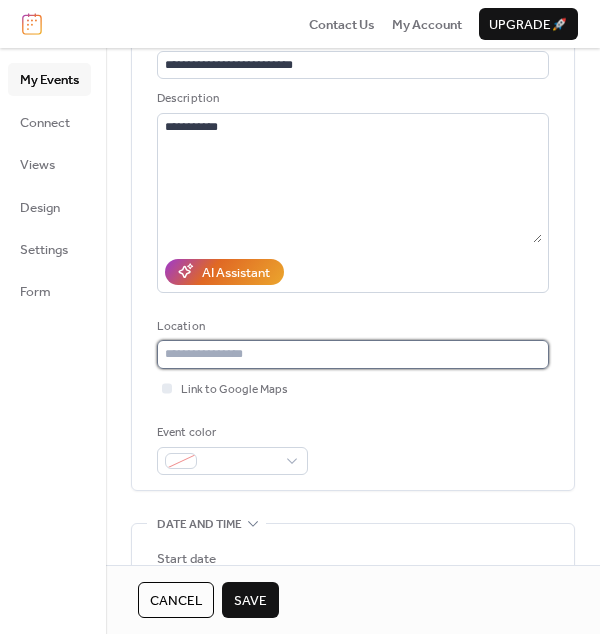click at bounding box center [353, 354] 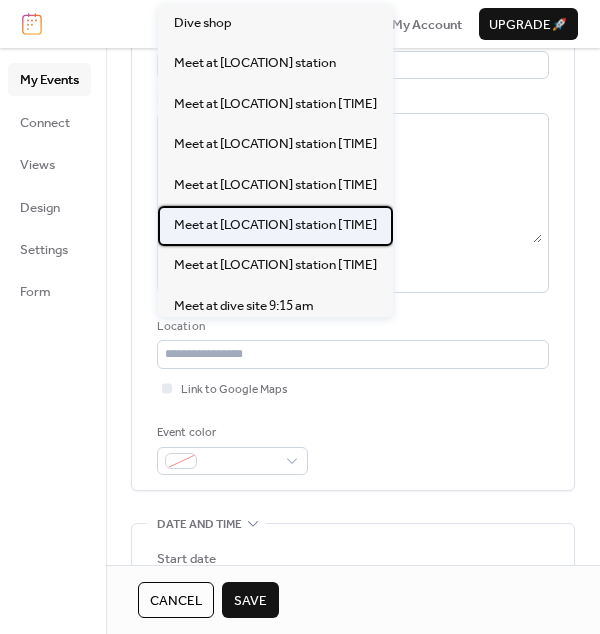 click on "Meet at [CITY] station 8:15 am" at bounding box center (275, 225) 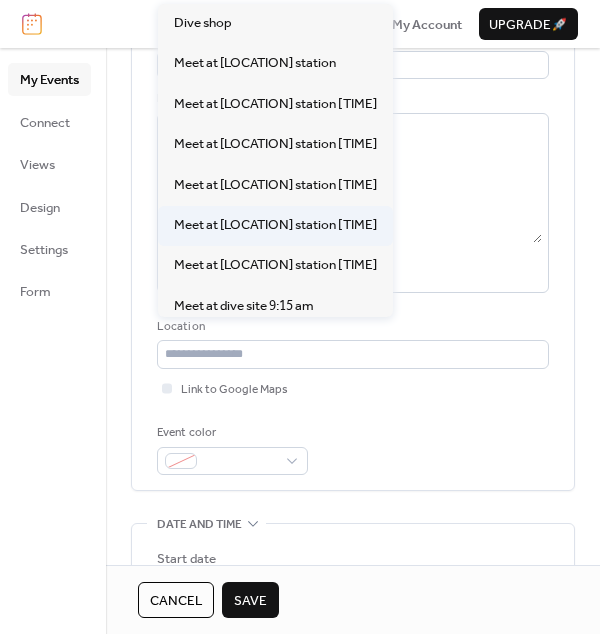 type on "**********" 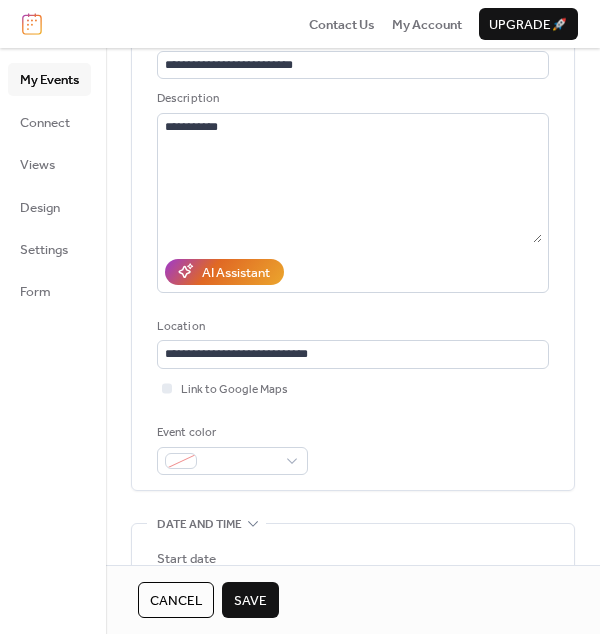 click on "**********" at bounding box center (353, 246) 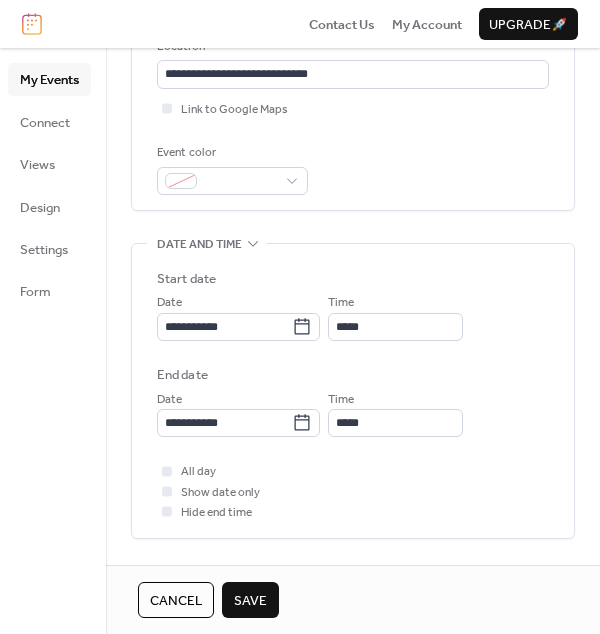scroll, scrollTop: 440, scrollLeft: 0, axis: vertical 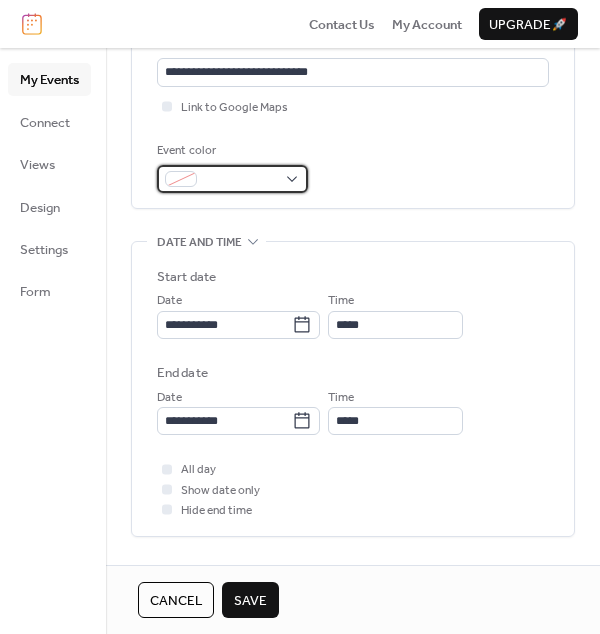 click at bounding box center (240, 180) 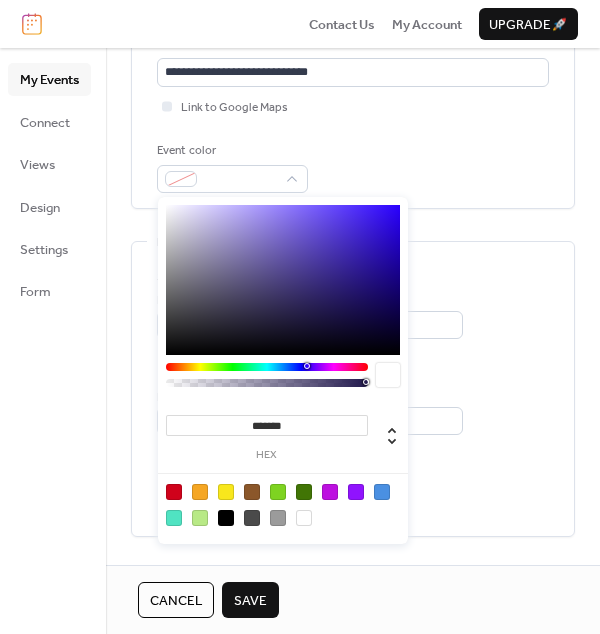 click at bounding box center (226, 518) 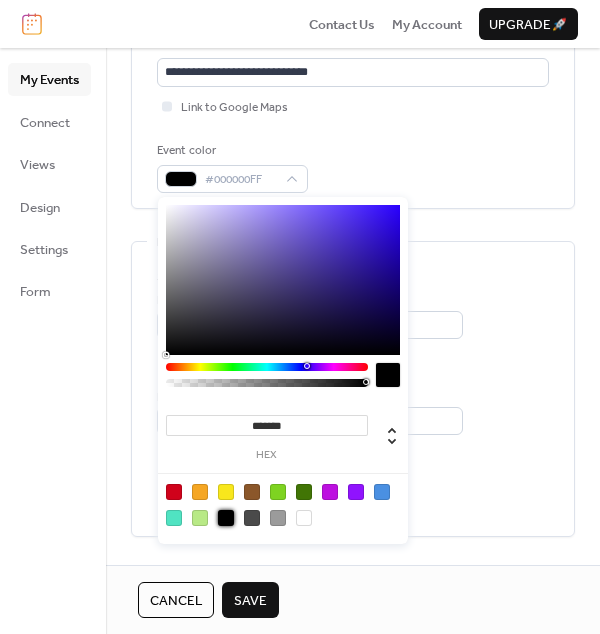 click on "**********" at bounding box center (353, 365) 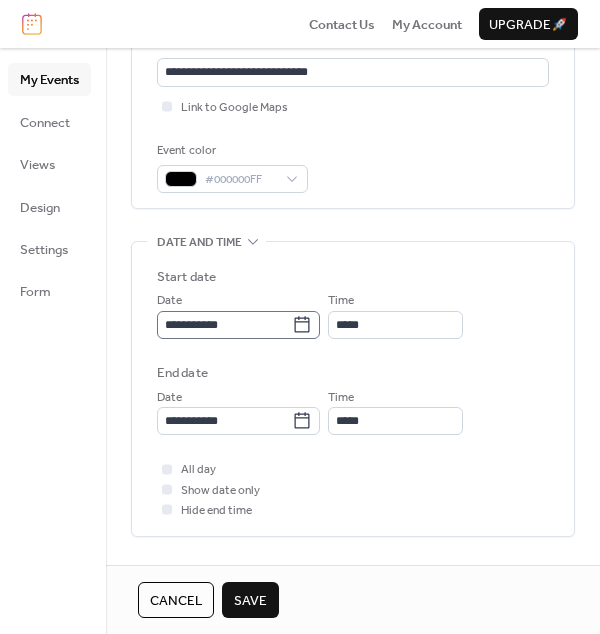 click 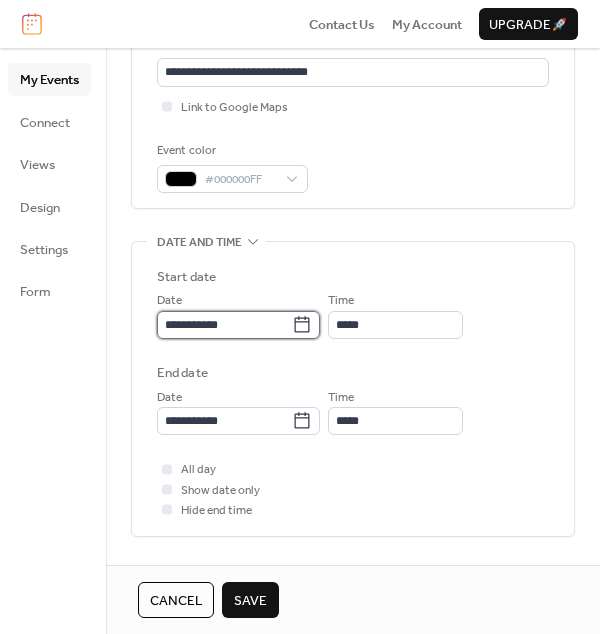 click on "**********" at bounding box center (224, 325) 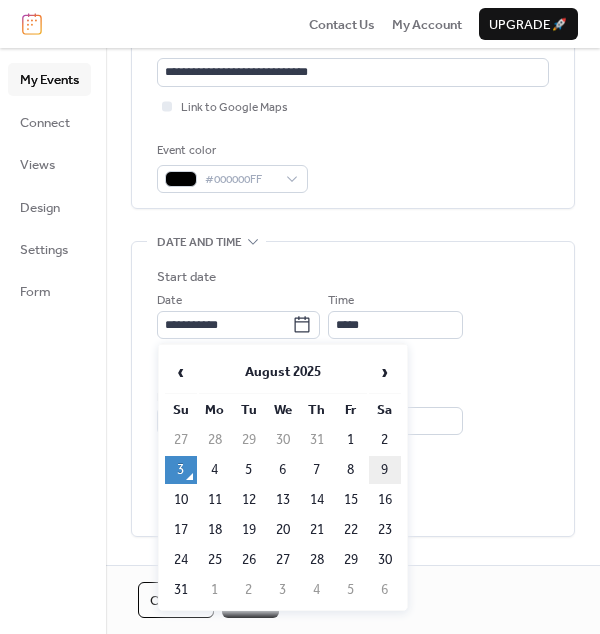 click on "9" at bounding box center [385, 470] 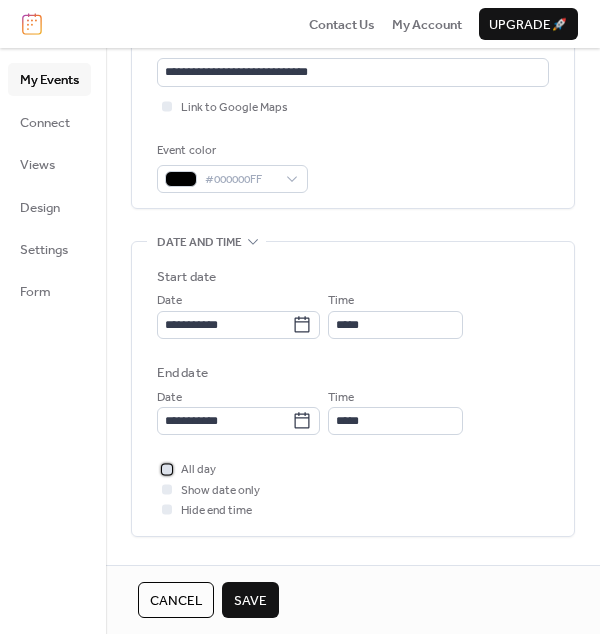 click at bounding box center (167, 469) 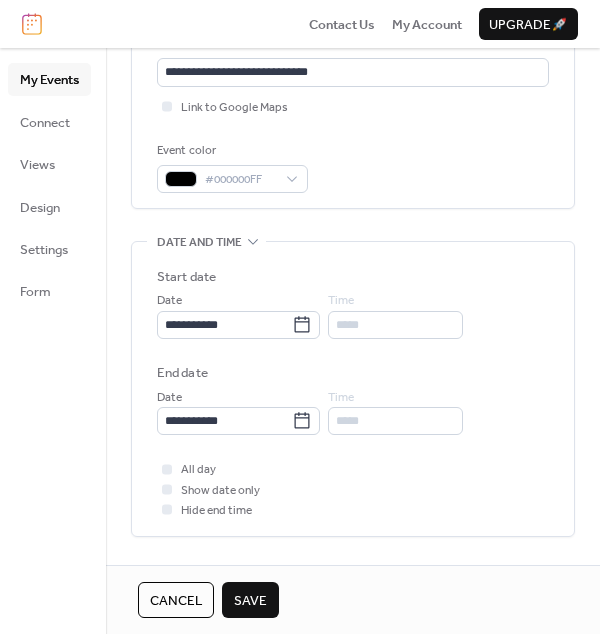 click on "Save" at bounding box center (250, 601) 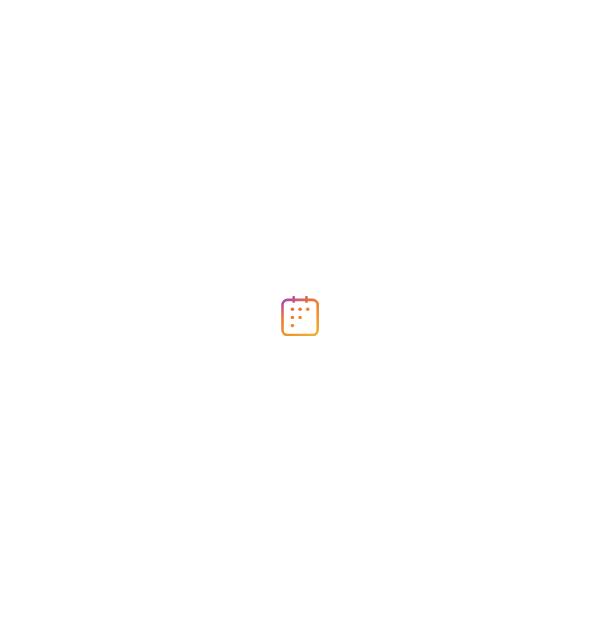 scroll, scrollTop: 0, scrollLeft: 0, axis: both 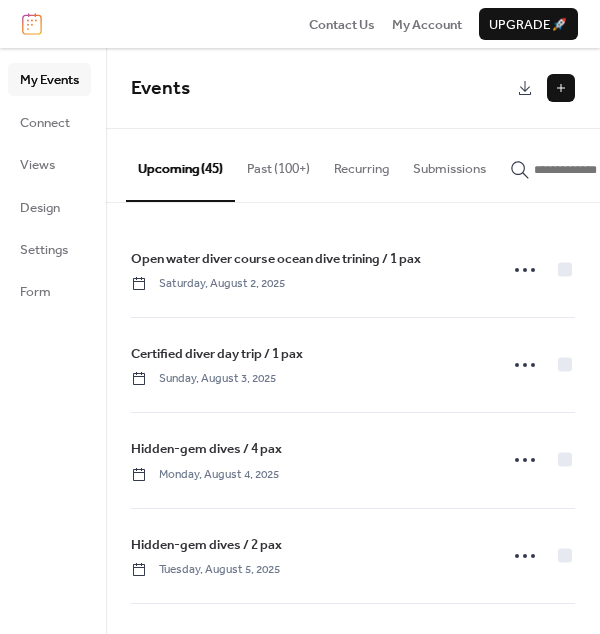 click on "Past (100+)" at bounding box center [278, 164] 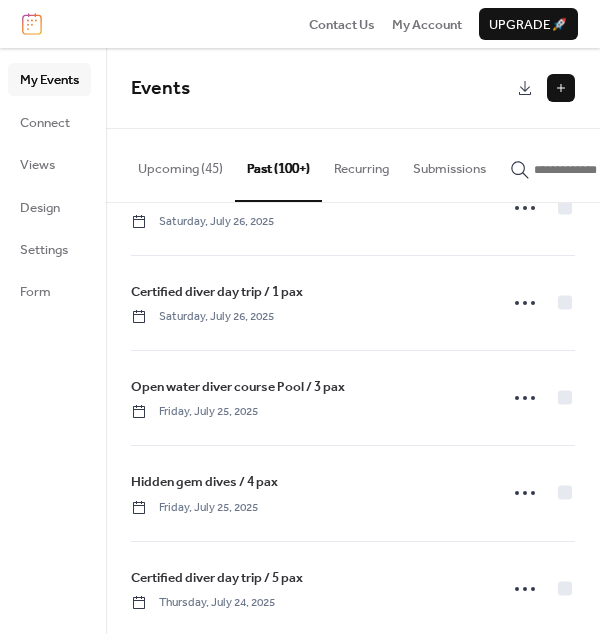 scroll, scrollTop: 1026, scrollLeft: 0, axis: vertical 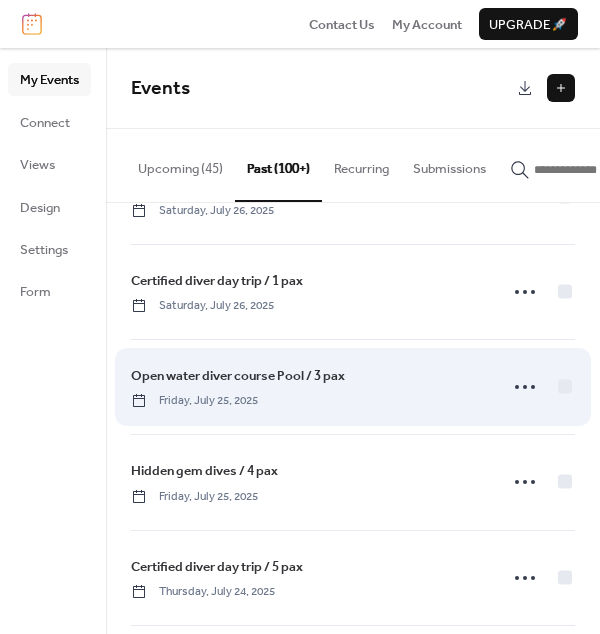 click on "Open water diver course Pool / 3 pax" at bounding box center [238, 376] 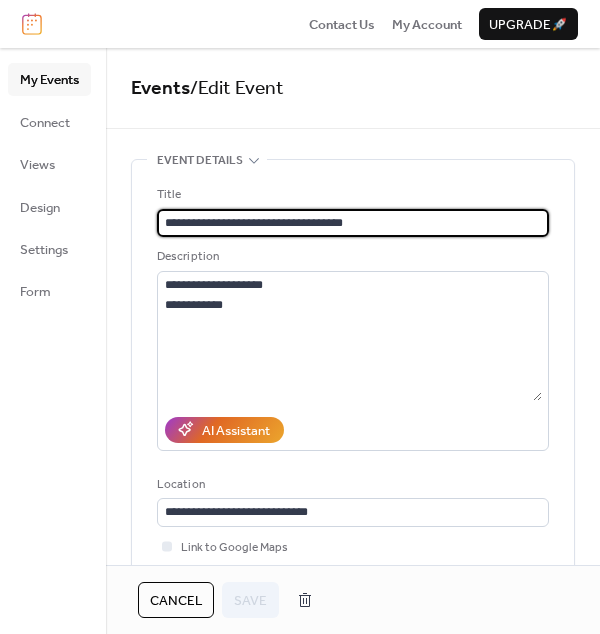 scroll, scrollTop: 0, scrollLeft: 0, axis: both 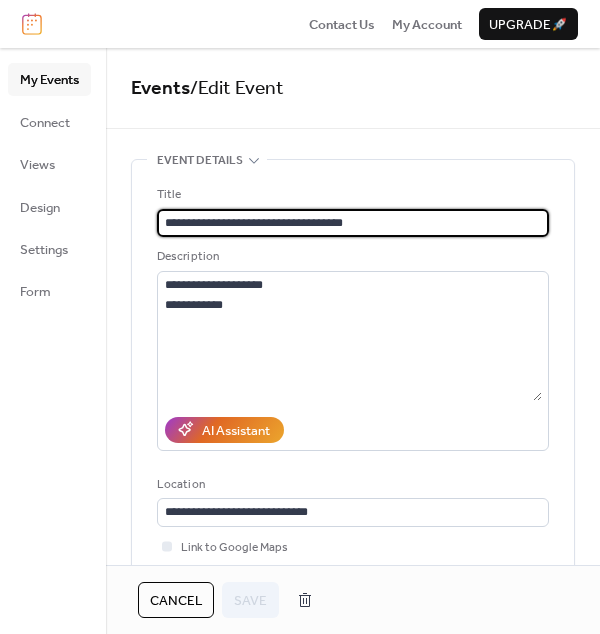 drag, startPoint x: 362, startPoint y: 221, endPoint x: 141, endPoint y: 224, distance: 221.02036 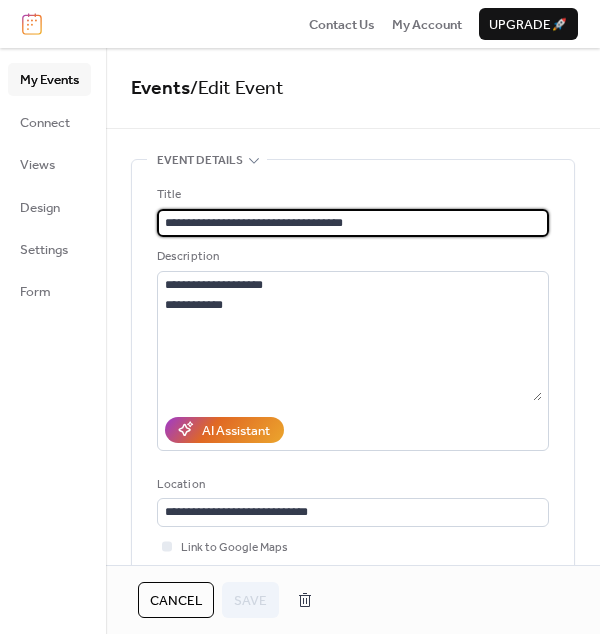 scroll, scrollTop: 0, scrollLeft: 0, axis: both 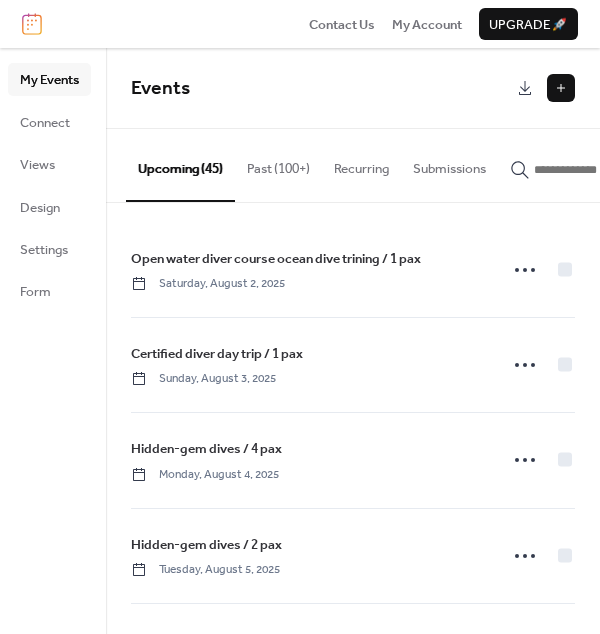 click at bounding box center (561, 88) 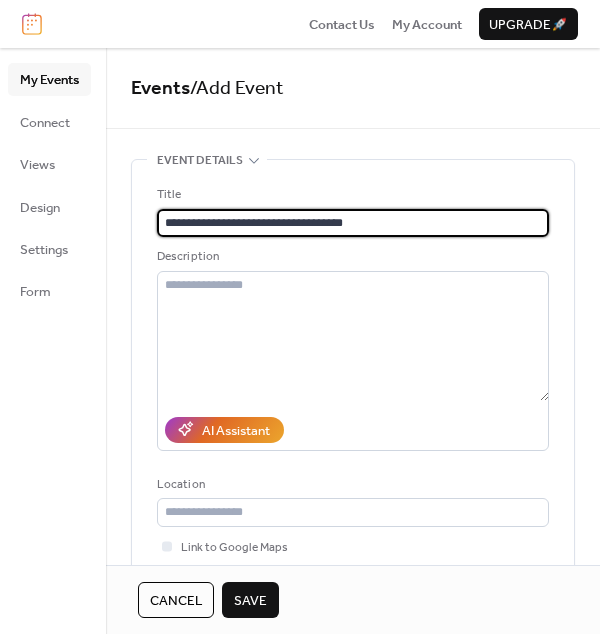 click on "**********" at bounding box center [353, 223] 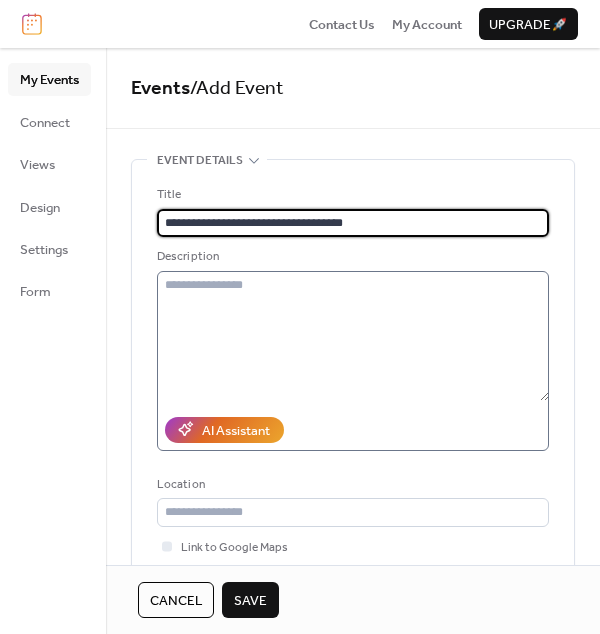type on "**********" 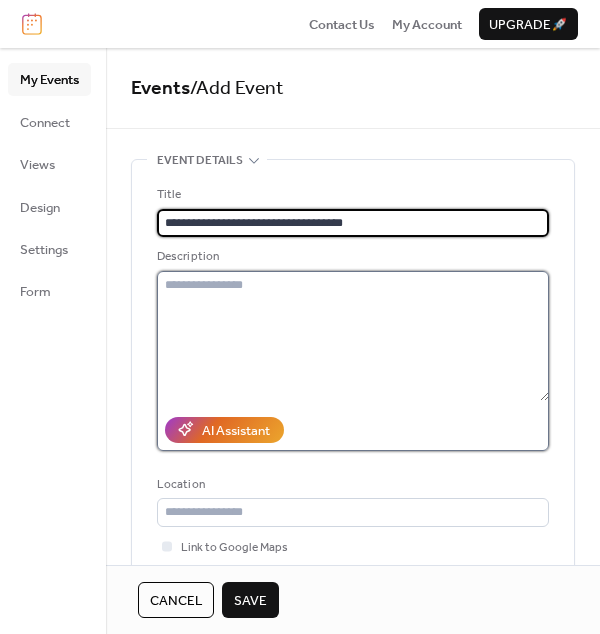 click at bounding box center [353, 336] 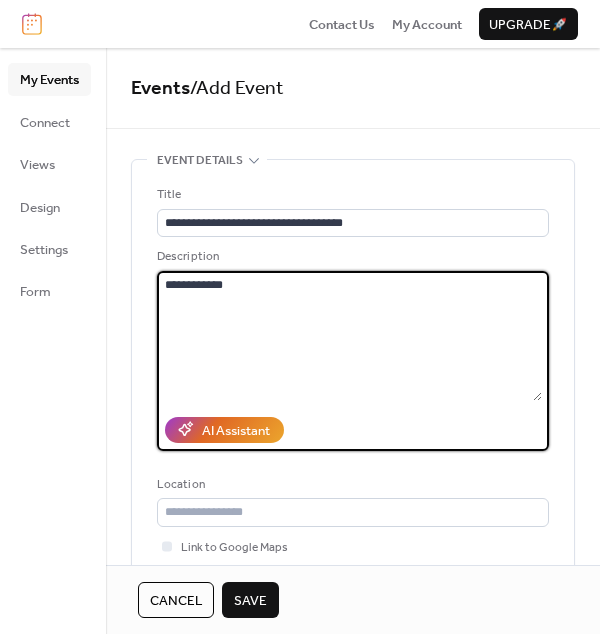 drag, startPoint x: 366, startPoint y: 303, endPoint x: 356, endPoint y: 319, distance: 18.867962 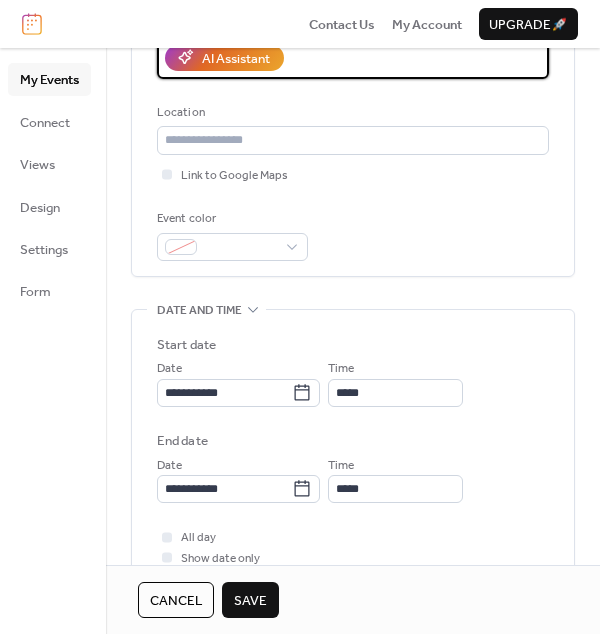 scroll, scrollTop: 386, scrollLeft: 0, axis: vertical 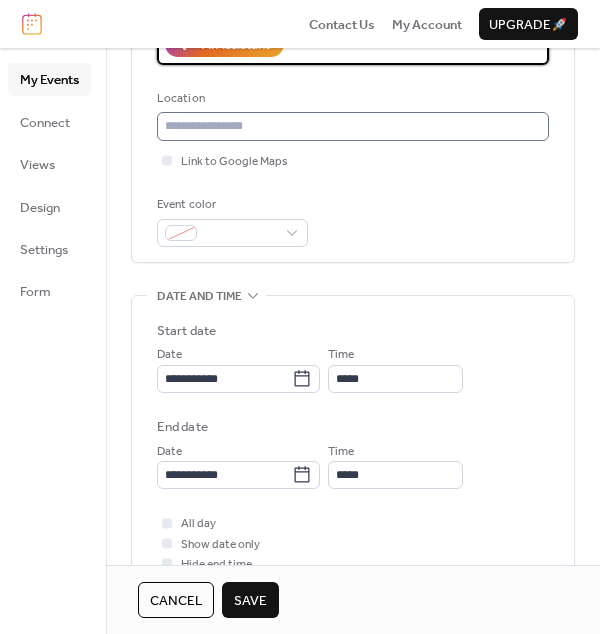 type on "**********" 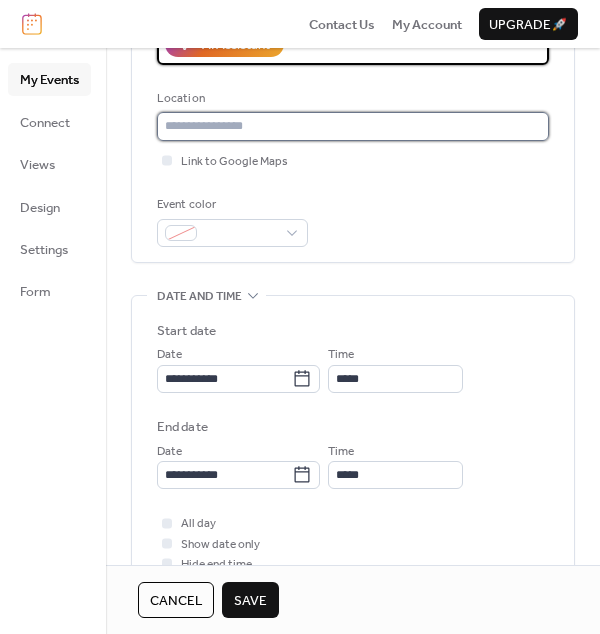 click at bounding box center [353, 126] 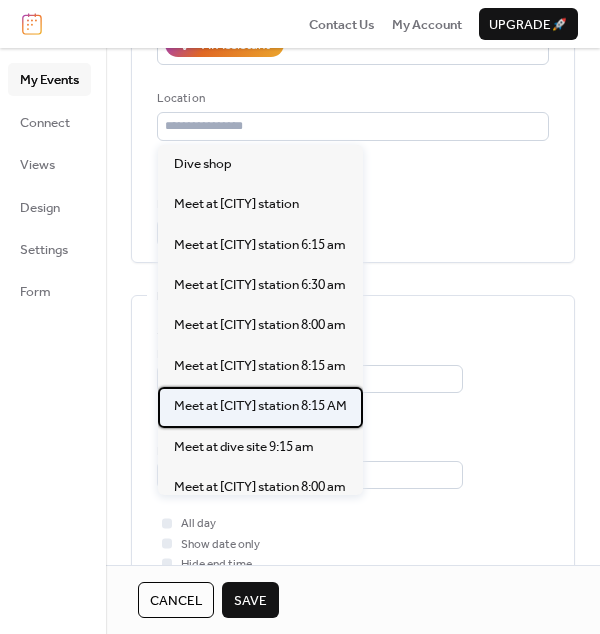 click on "Meet at [CITY] station 8:15 AM" at bounding box center [260, 406] 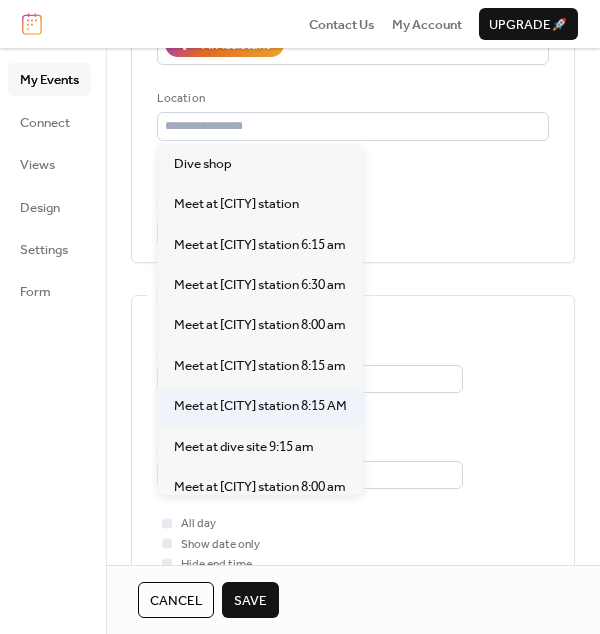 type on "**********" 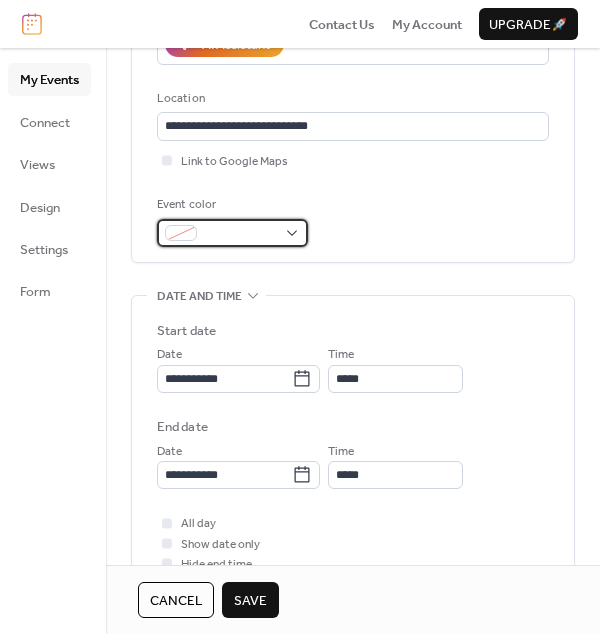 click at bounding box center (181, 233) 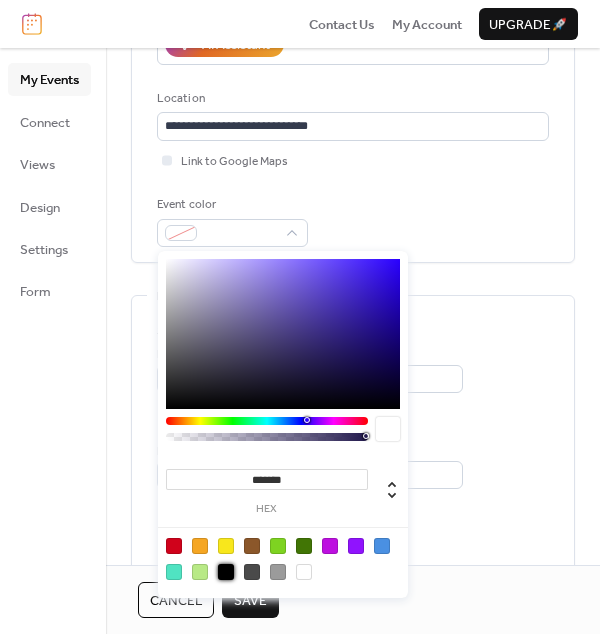 drag, startPoint x: 221, startPoint y: 573, endPoint x: 213, endPoint y: 543, distance: 31.04835 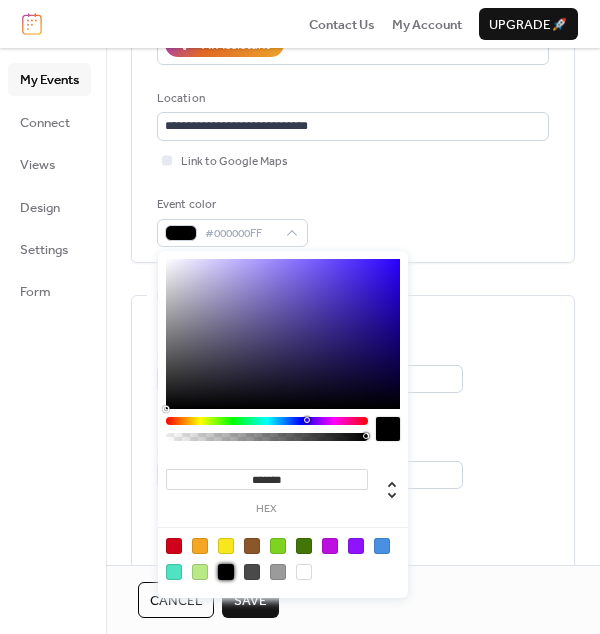 click on "**********" at bounding box center [353, 419] 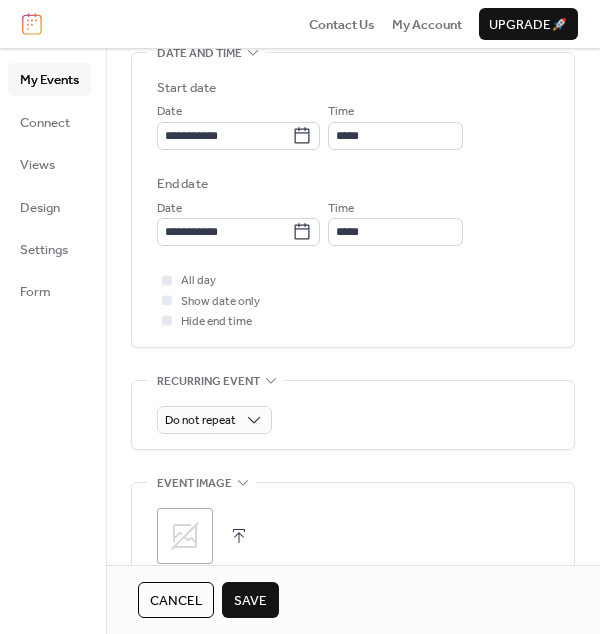 scroll, scrollTop: 630, scrollLeft: 0, axis: vertical 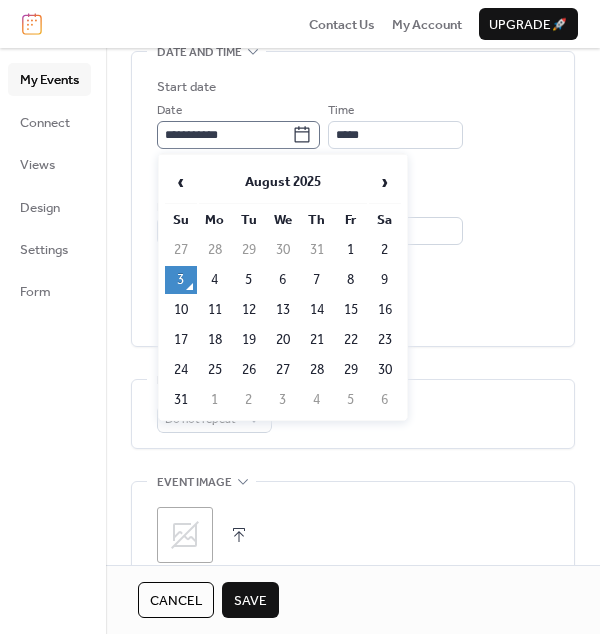 click 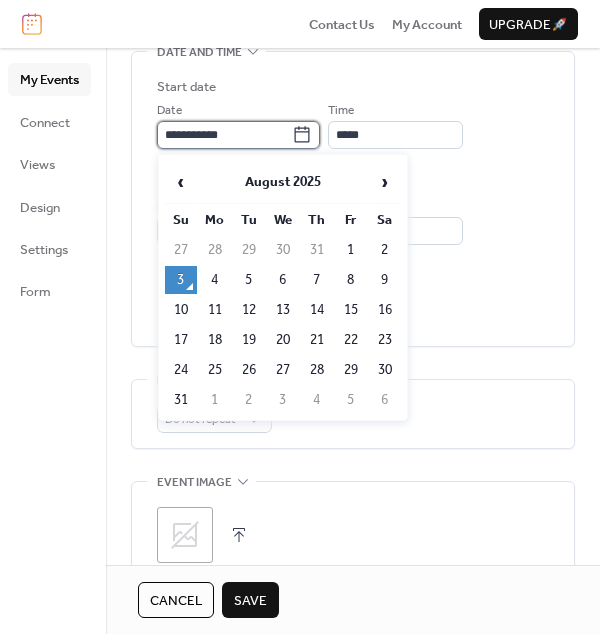 click on "**********" at bounding box center (224, 135) 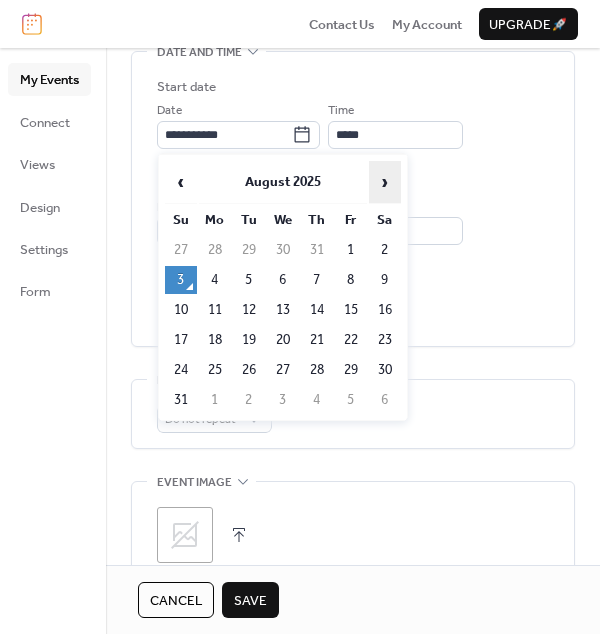 click on "›" at bounding box center (385, 182) 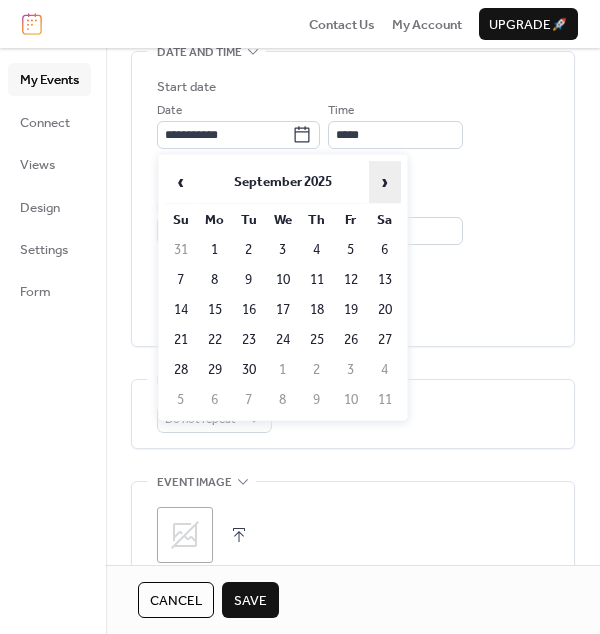 click on "›" at bounding box center [385, 182] 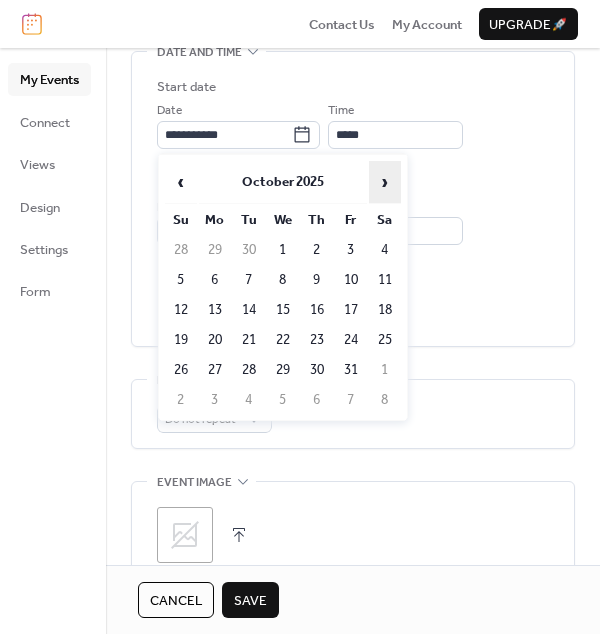 click on "›" at bounding box center (385, 182) 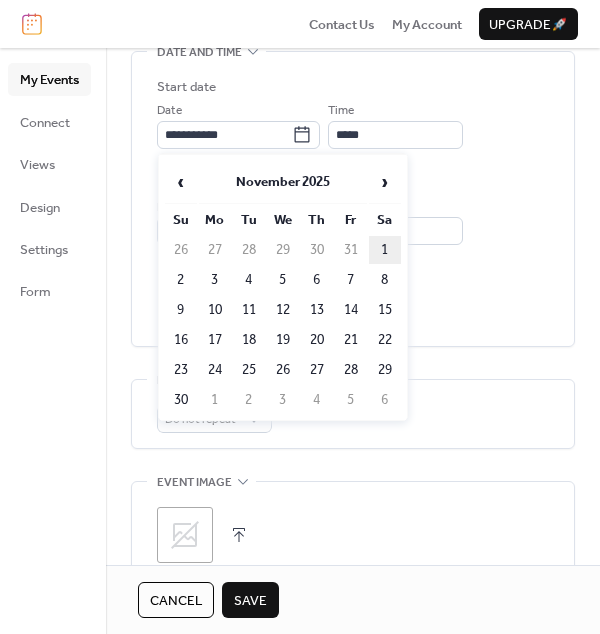 click on "1" at bounding box center [385, 250] 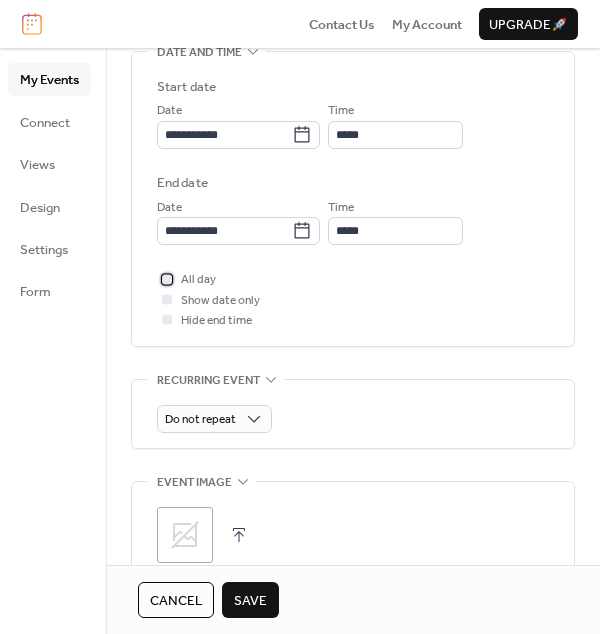 drag, startPoint x: 168, startPoint y: 277, endPoint x: 146, endPoint y: 302, distance: 33.30165 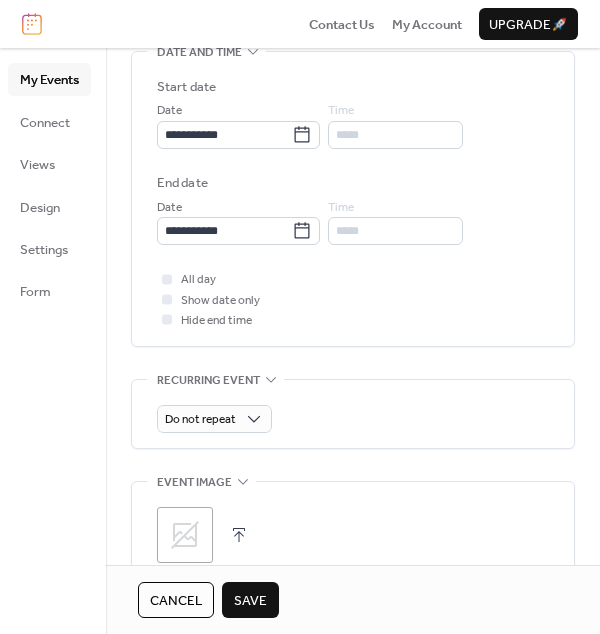 drag, startPoint x: 134, startPoint y: 296, endPoint x: 133, endPoint y: 306, distance: 10.049875 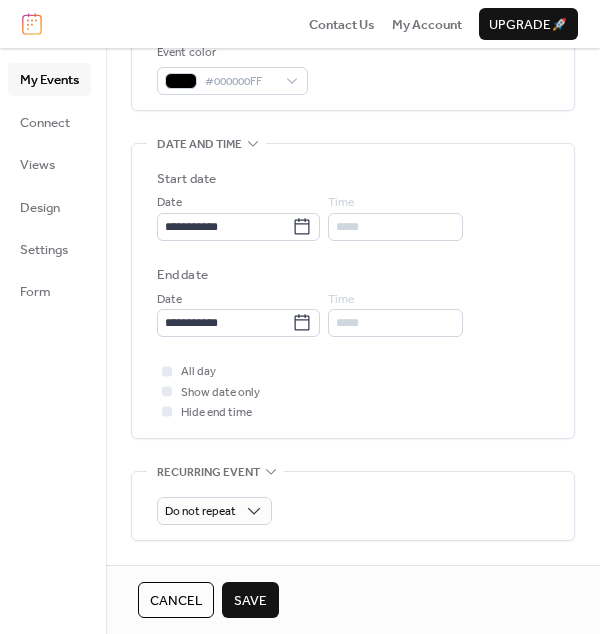 scroll, scrollTop: 515, scrollLeft: 0, axis: vertical 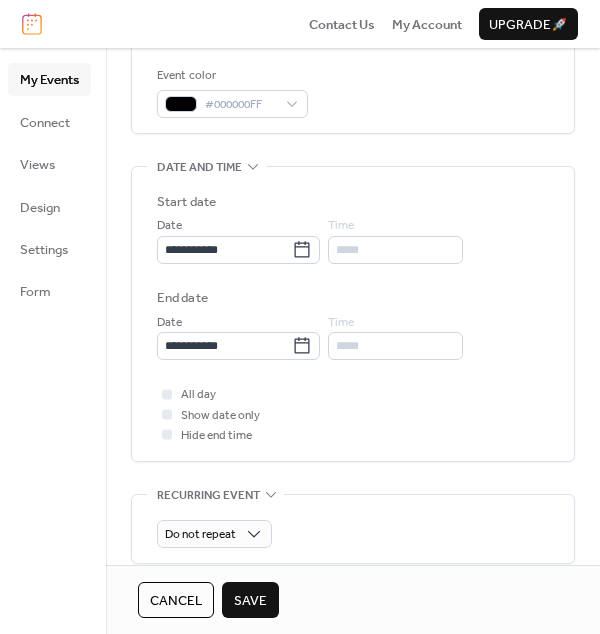 click on "Save" at bounding box center [250, 601] 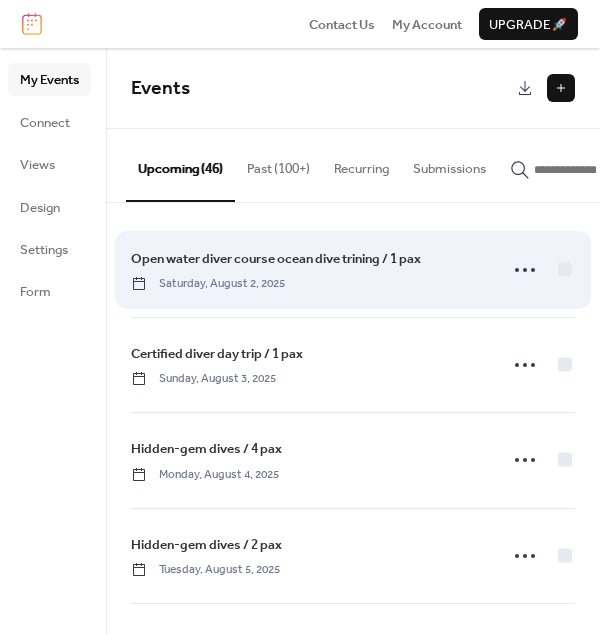 click on "Open water diver course ocean dive trining / 1 pax" at bounding box center [276, 259] 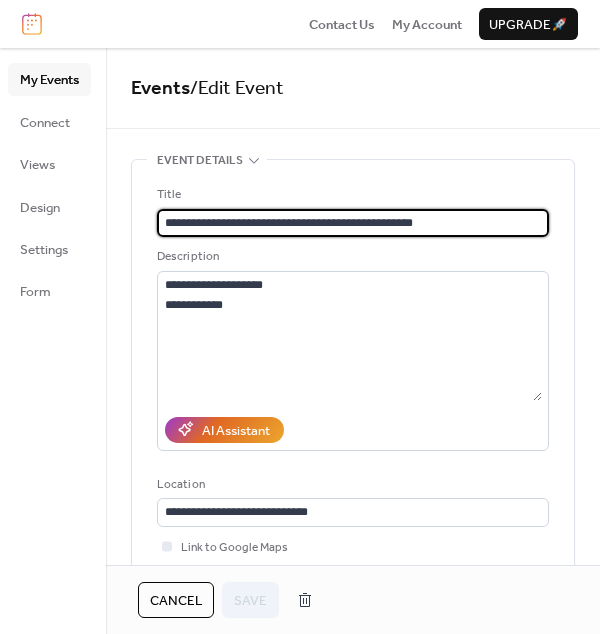 drag, startPoint x: 431, startPoint y: 219, endPoint x: 155, endPoint y: 206, distance: 276.306 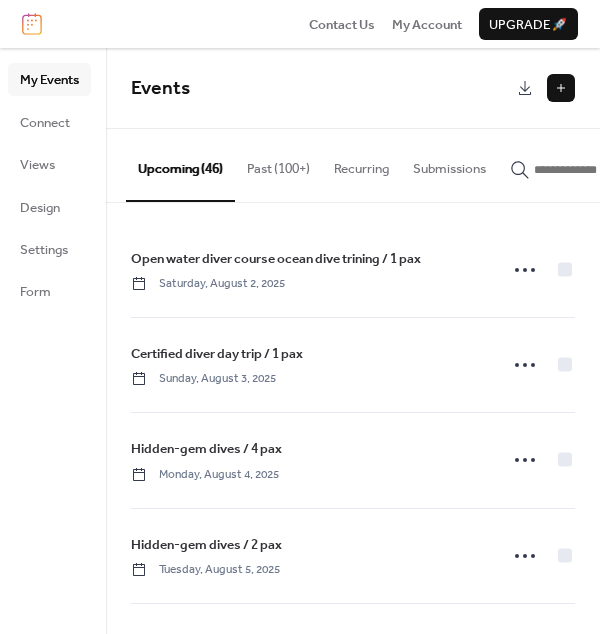 click at bounding box center (561, 88) 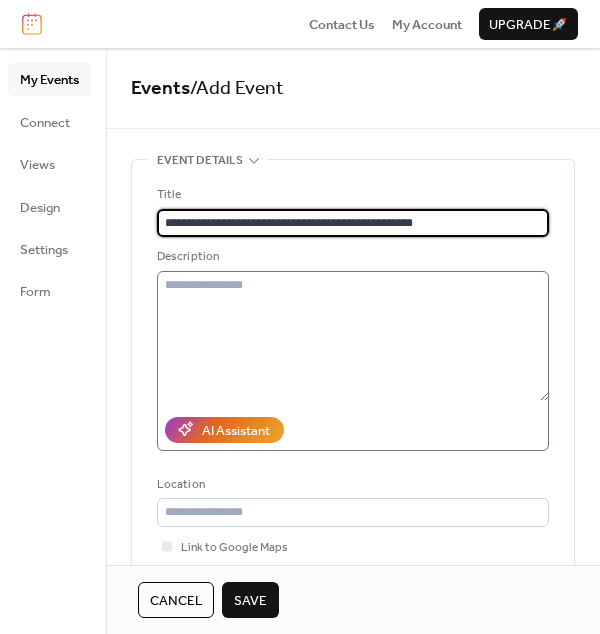 type on "**********" 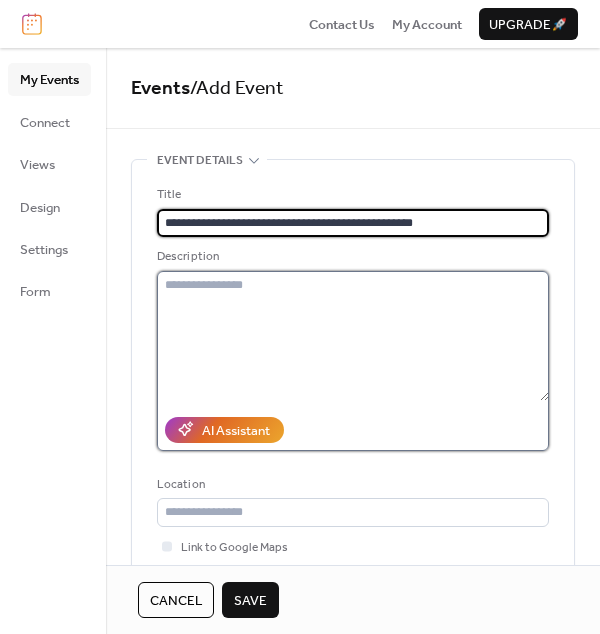 click at bounding box center [353, 336] 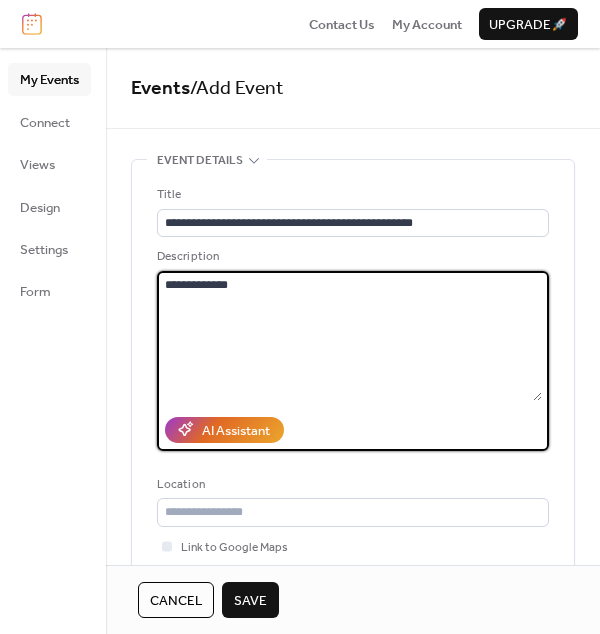 type on "**********" 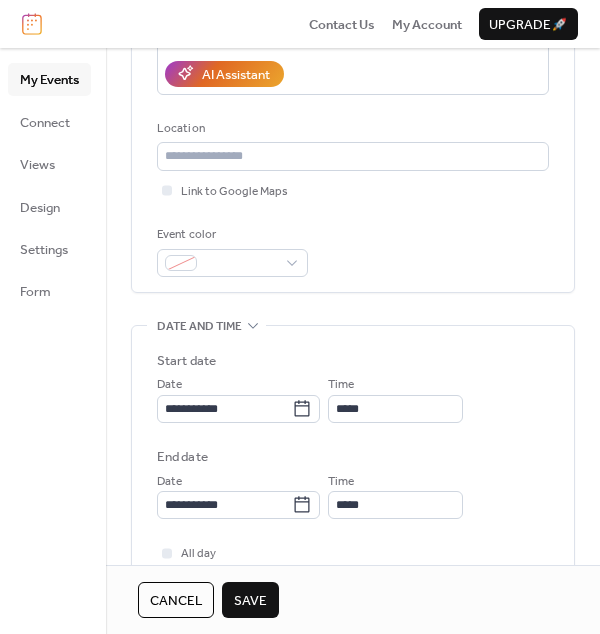 scroll, scrollTop: 374, scrollLeft: 0, axis: vertical 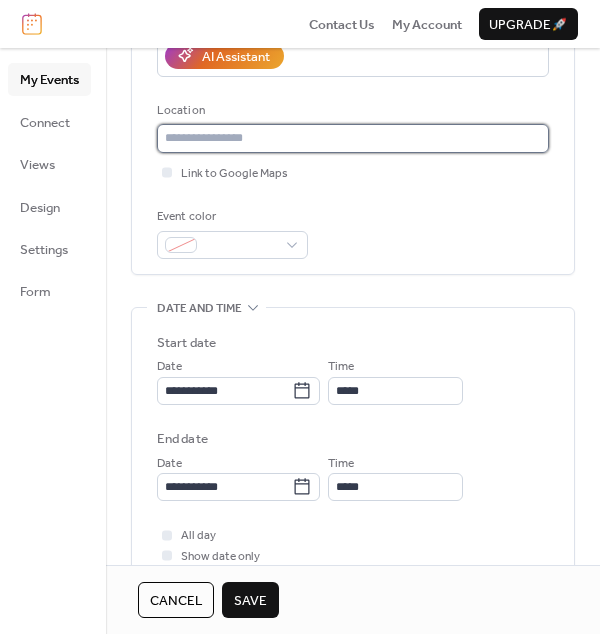 click at bounding box center [353, 138] 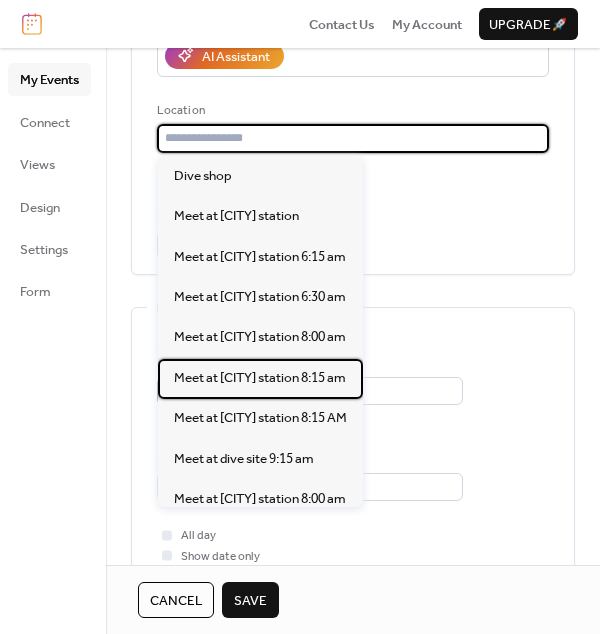 drag, startPoint x: 213, startPoint y: 385, endPoint x: 204, endPoint y: 396, distance: 14.21267 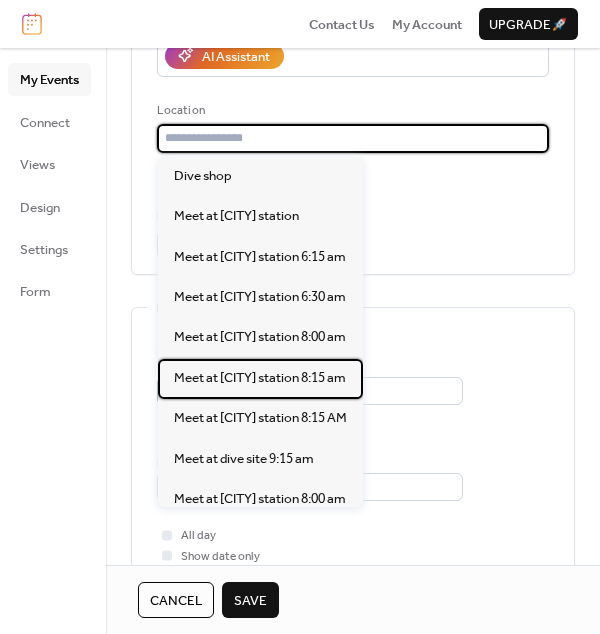 click on "Meet at [CITY] station 8:15 am" at bounding box center [260, 378] 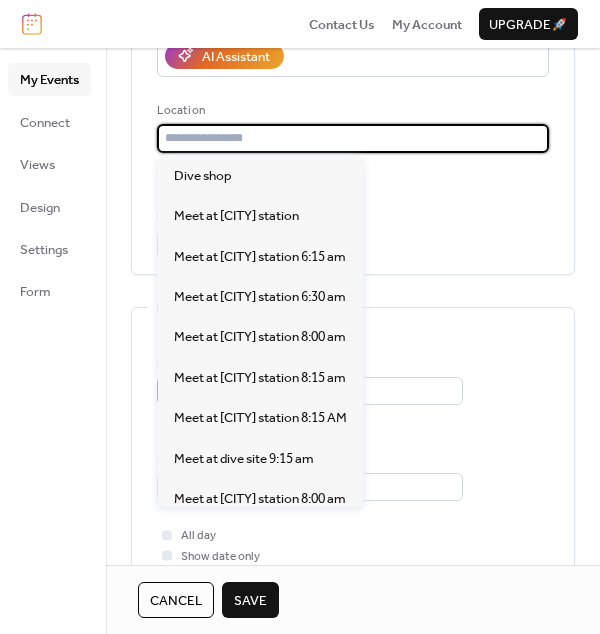 type on "**********" 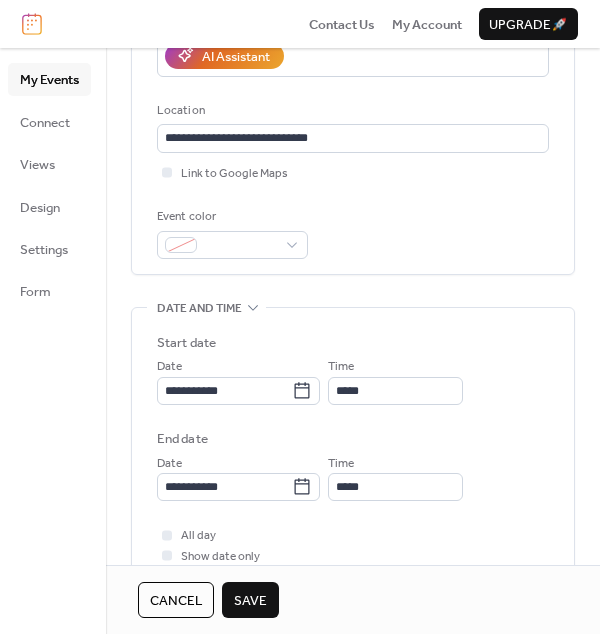 click on "**********" at bounding box center (353, 431) 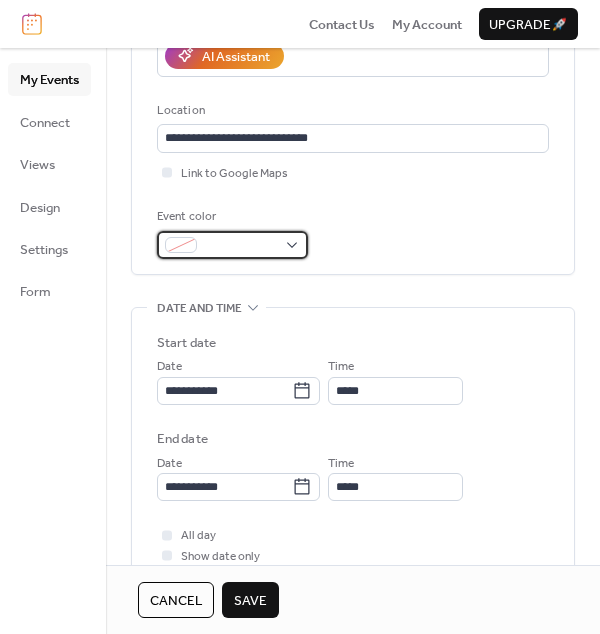 click at bounding box center (181, 245) 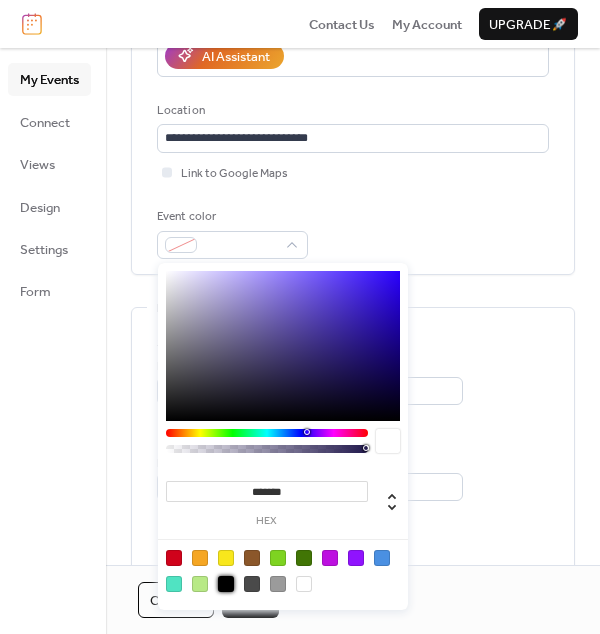 drag, startPoint x: 223, startPoint y: 582, endPoint x: 201, endPoint y: 530, distance: 56.462376 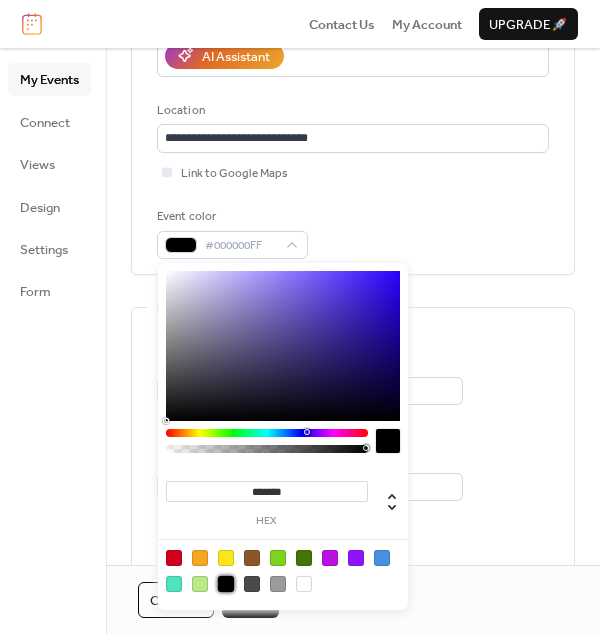 click on "**********" at bounding box center [353, 431] 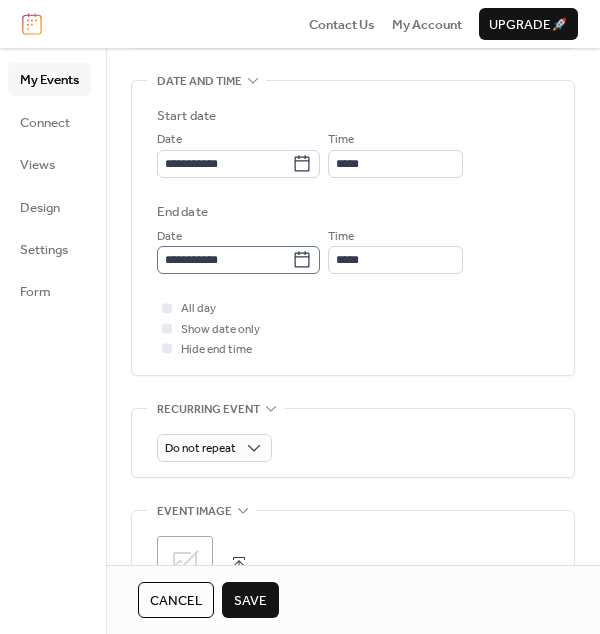 scroll, scrollTop: 604, scrollLeft: 0, axis: vertical 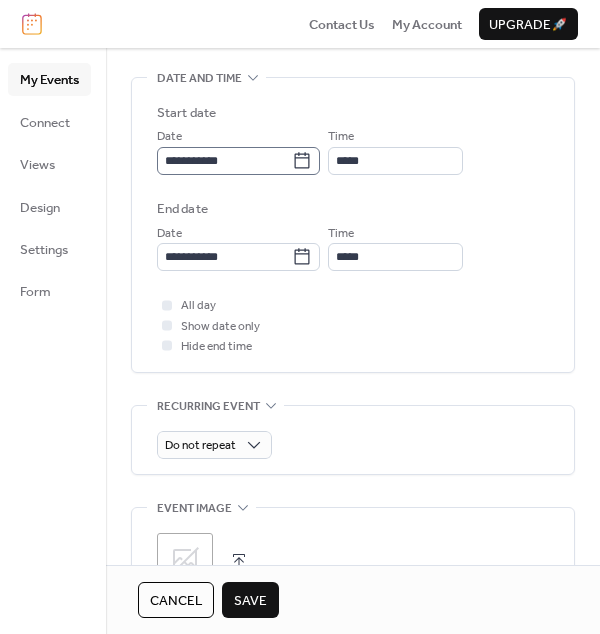 click 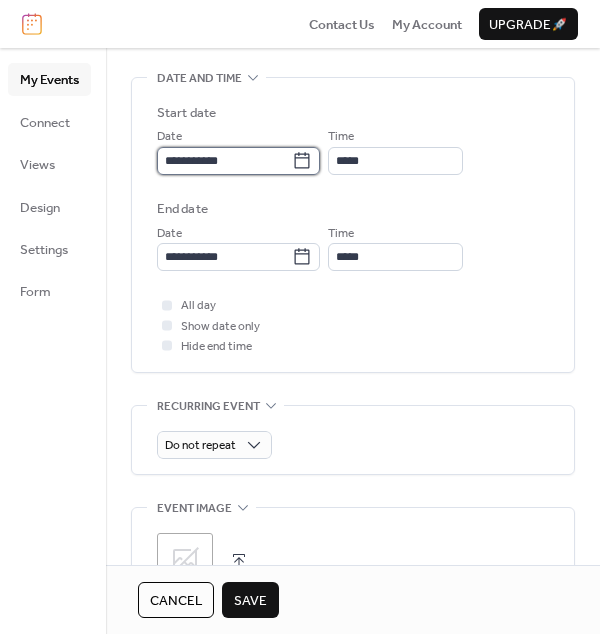 click on "**********" at bounding box center [224, 161] 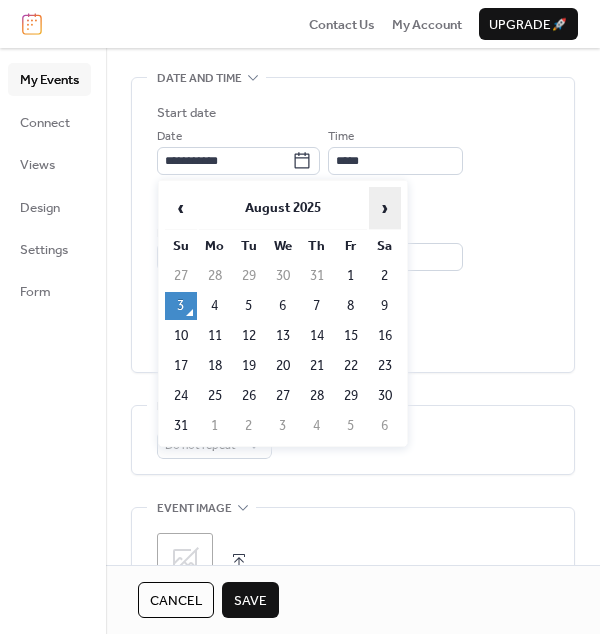 click on "›" at bounding box center [385, 208] 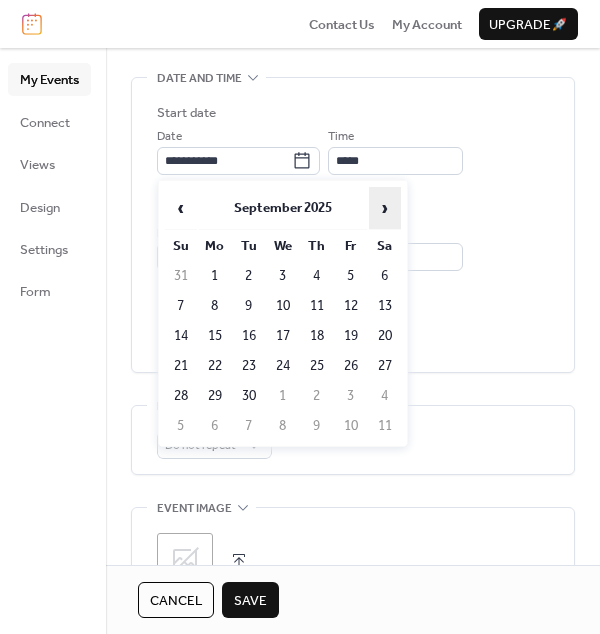 click on "›" at bounding box center [385, 208] 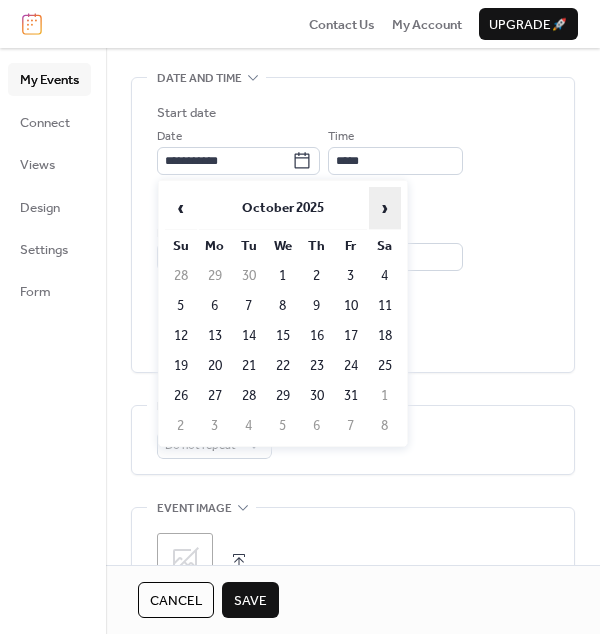 click on "›" at bounding box center [385, 208] 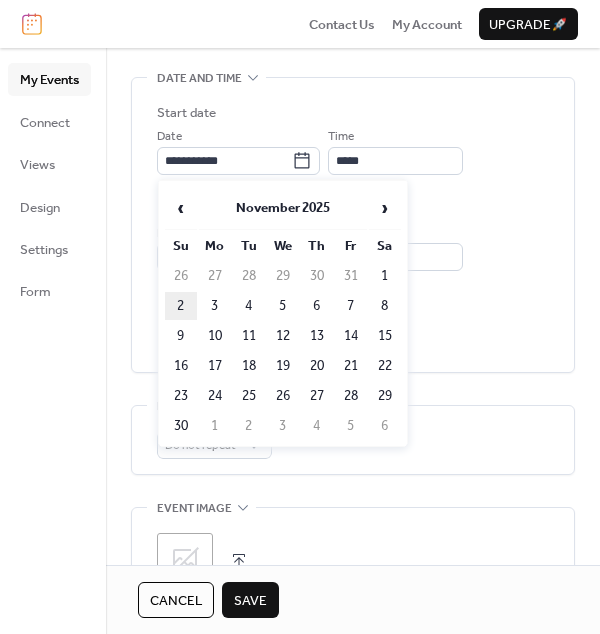 click on "2" at bounding box center [181, 306] 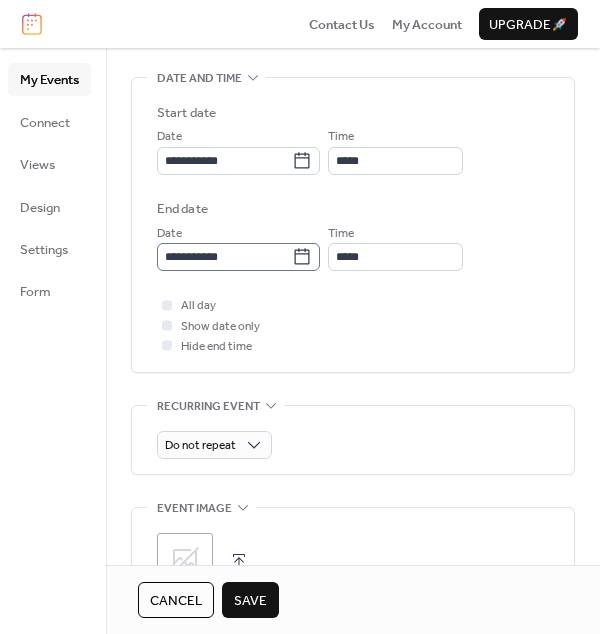 click 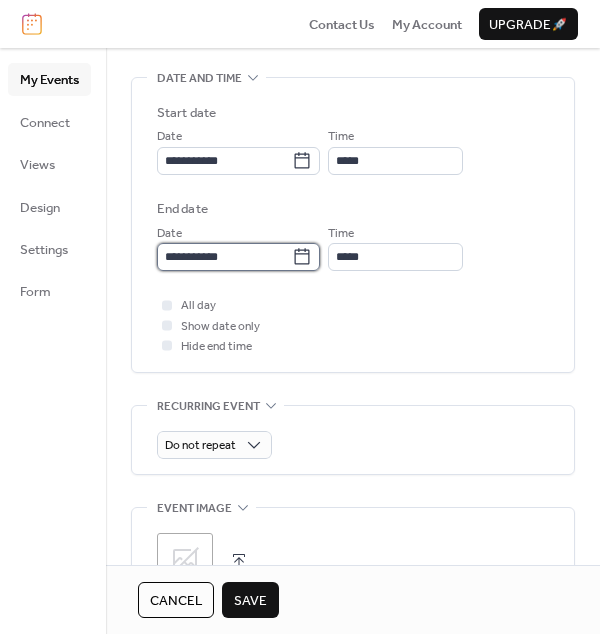 click on "**********" at bounding box center (224, 257) 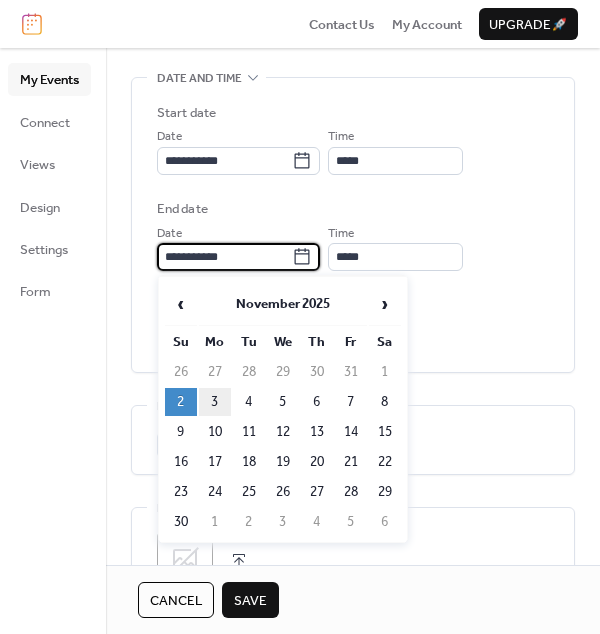 click on "3" at bounding box center [215, 402] 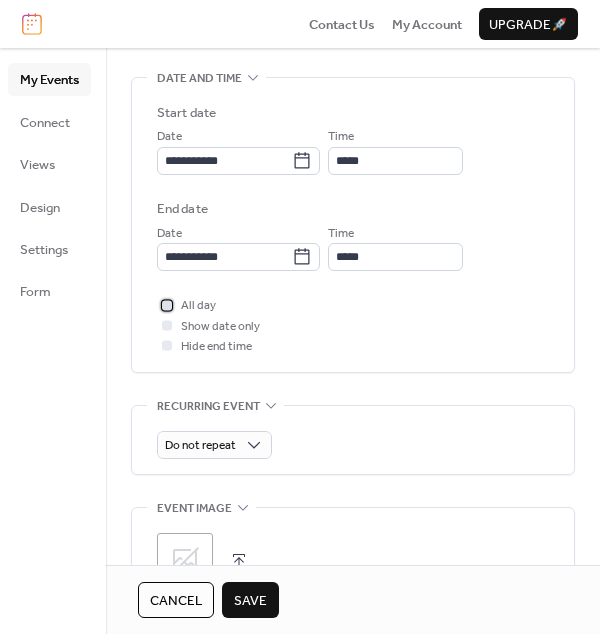 click at bounding box center (167, 305) 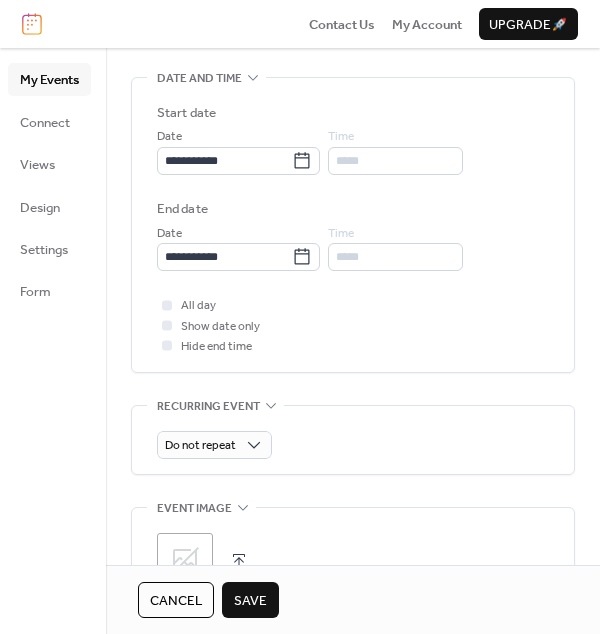 click on "**********" at bounding box center [353, 201] 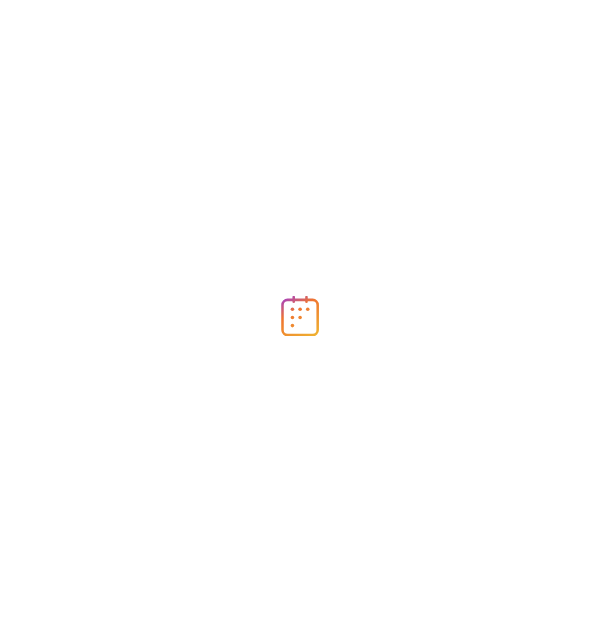 scroll, scrollTop: 0, scrollLeft: 0, axis: both 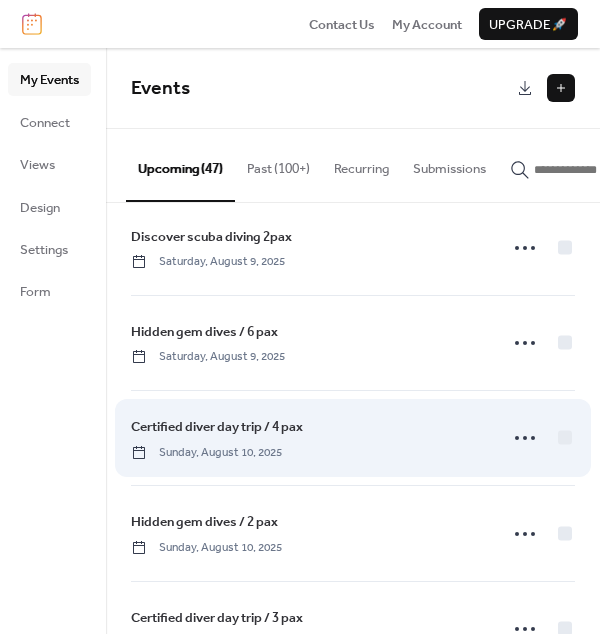 click on "Certified diver day trip / 4 pax" at bounding box center (217, 427) 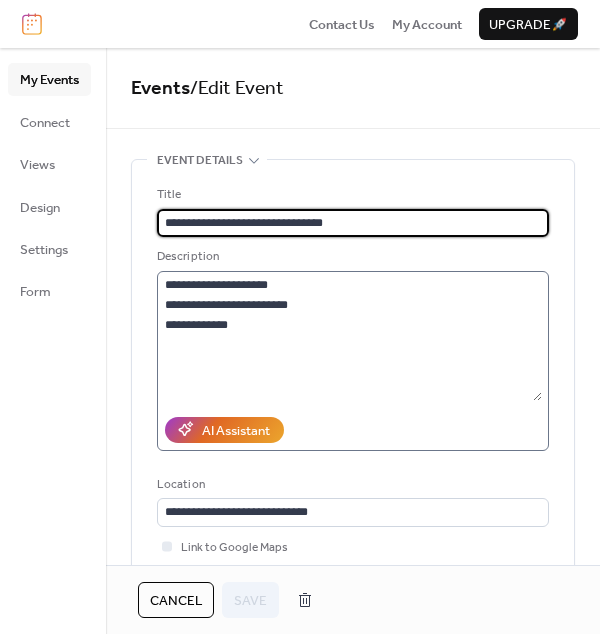 drag, startPoint x: 293, startPoint y: 223, endPoint x: 303, endPoint y: 283, distance: 60.827625 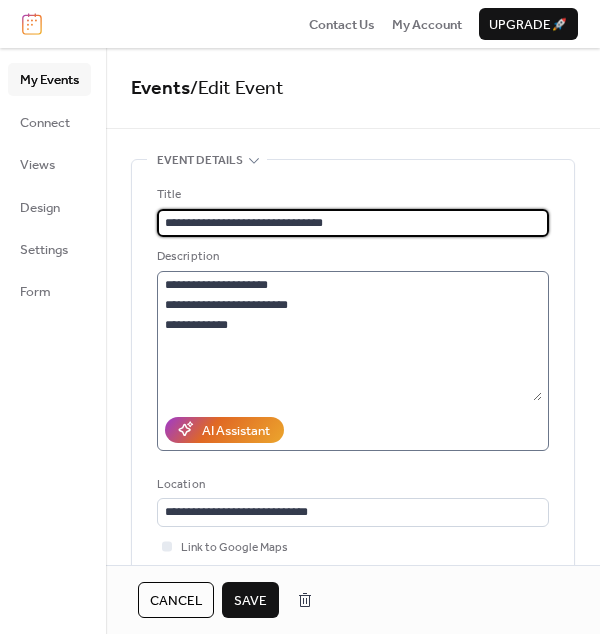 type on "**********" 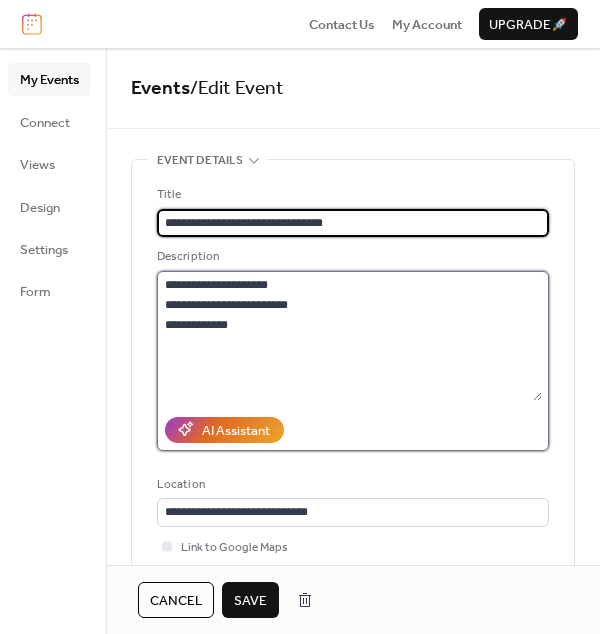 click on "**********" at bounding box center (349, 336) 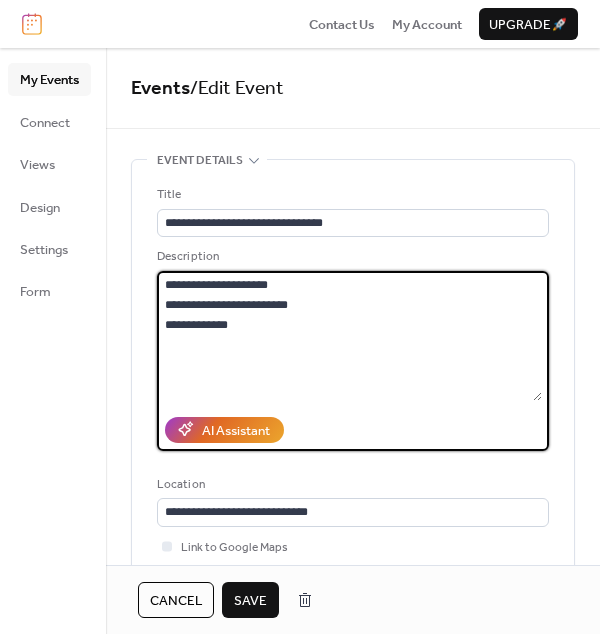 click on "**********" at bounding box center [353, 805] 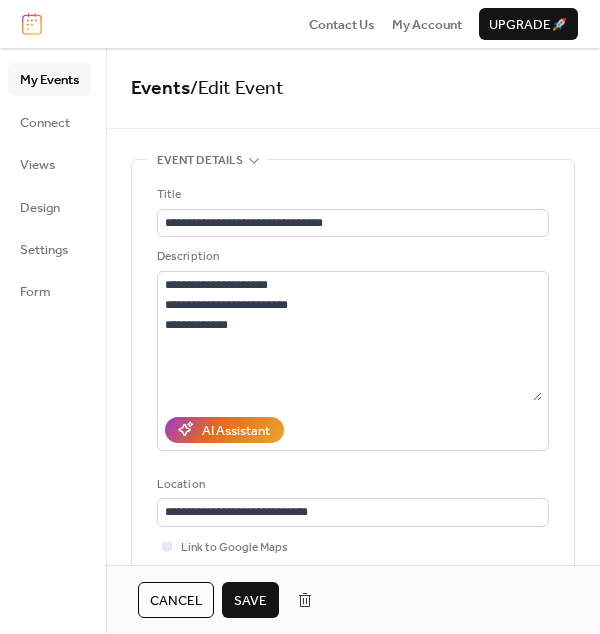 click on "Save" at bounding box center [250, 601] 